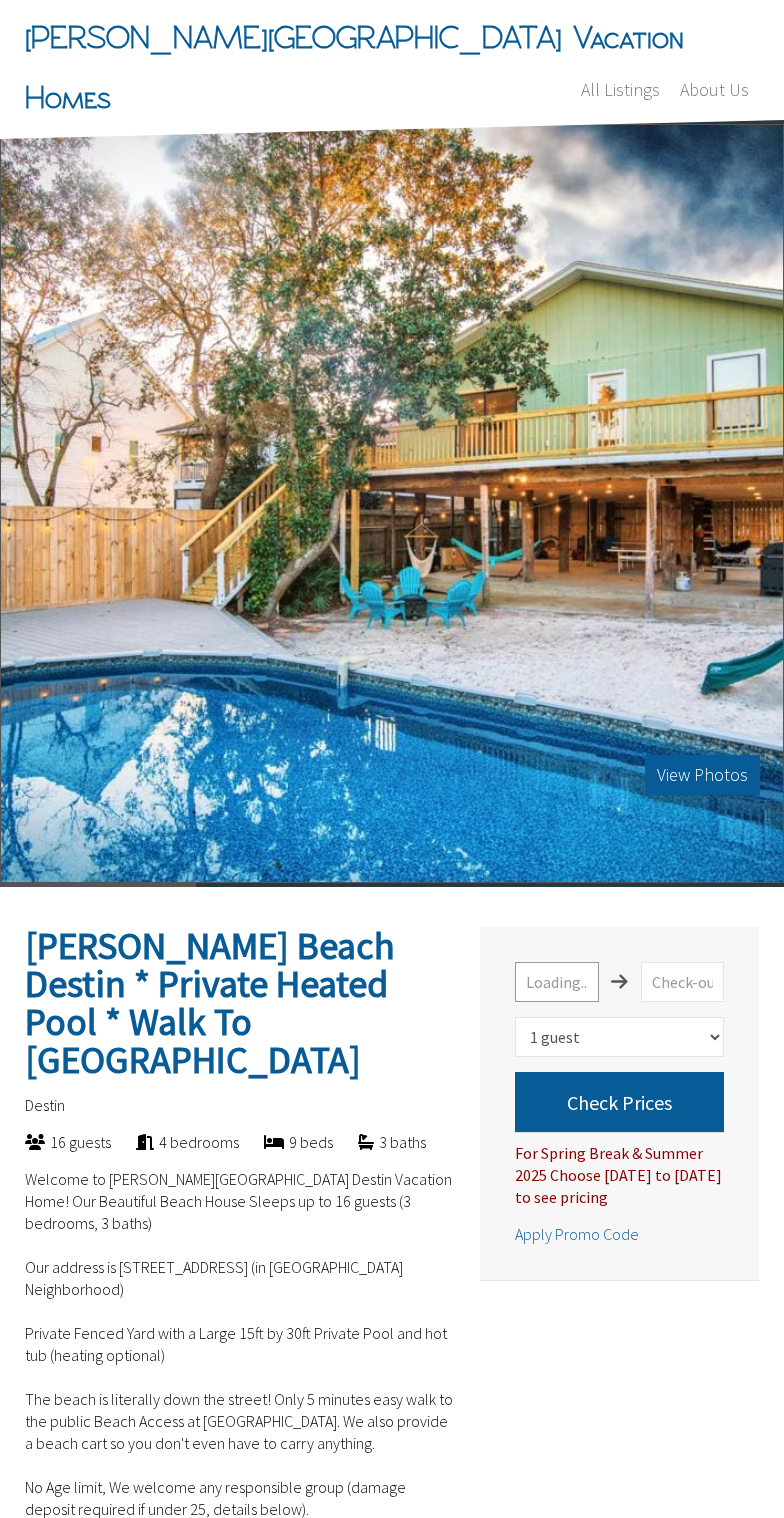 scroll, scrollTop: 0, scrollLeft: 0, axis: both 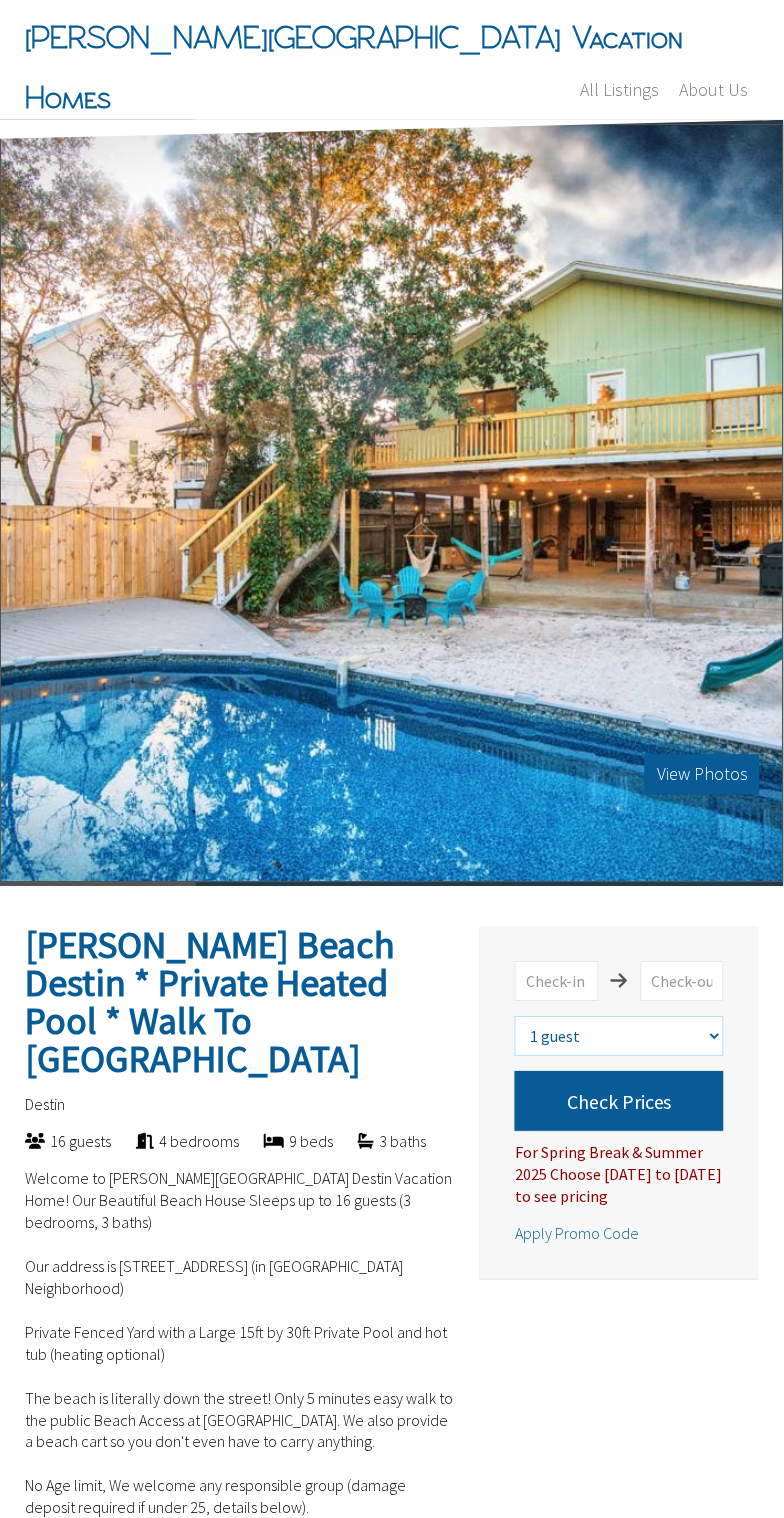 click on "Select number of guests
1 guest 2 guests 3 guests 4 guests 5 guests 6 guests 7 guests 8 guests 9 guests 10 guests 11 guests 12 guests 13 guests 14 guests 15 guests 16 guests" at bounding box center (619, 1037) 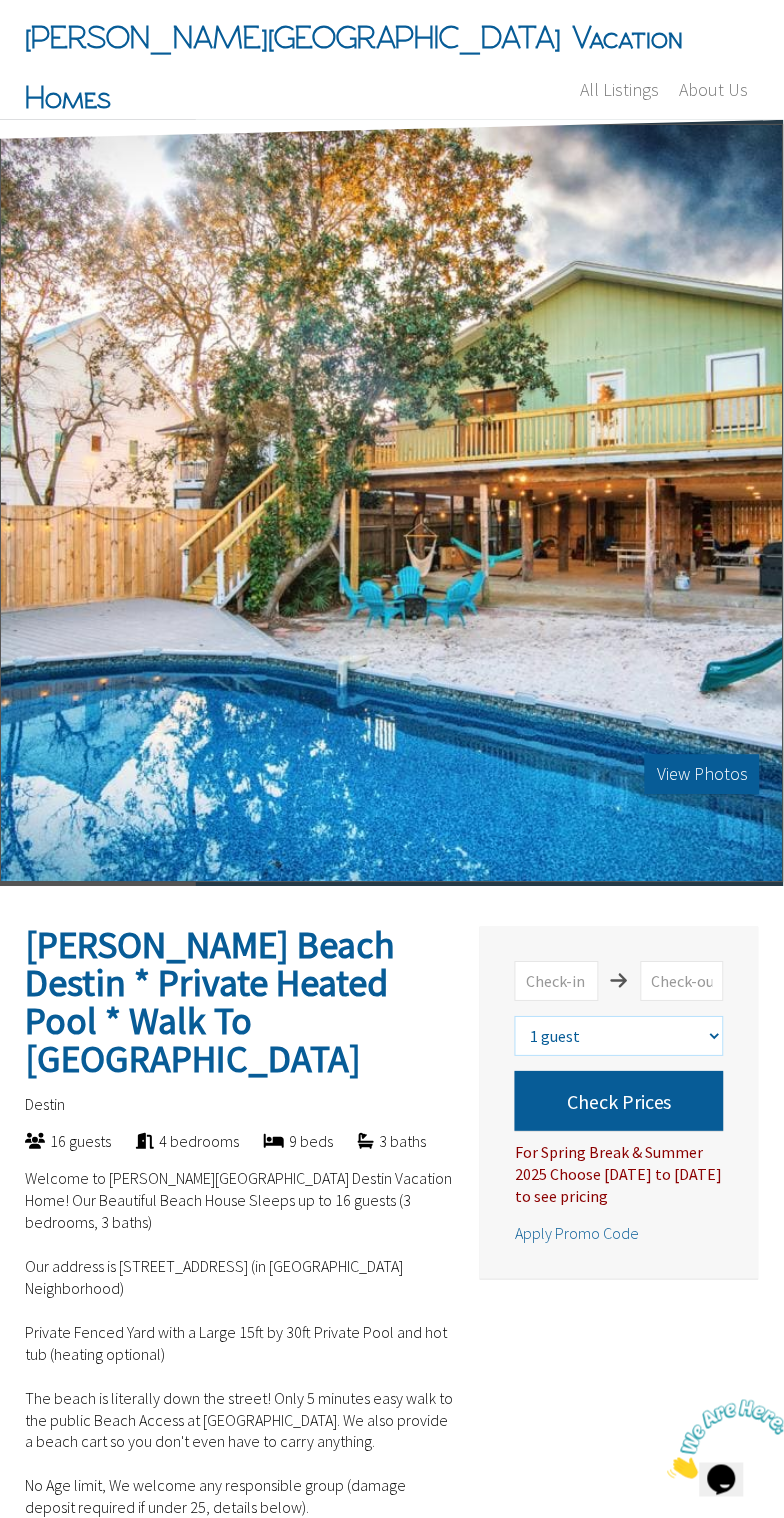 scroll, scrollTop: 0, scrollLeft: 0, axis: both 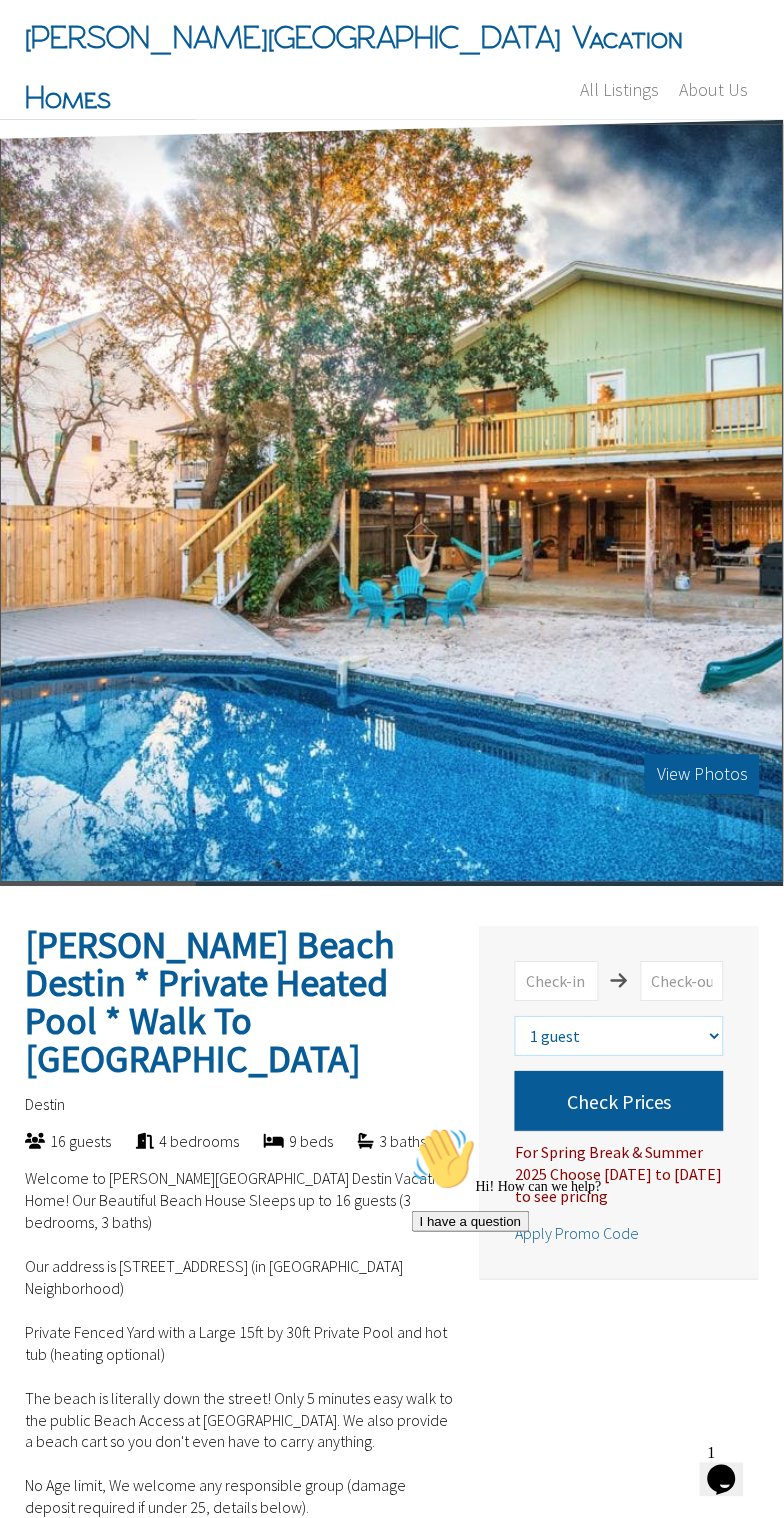 select on "4" 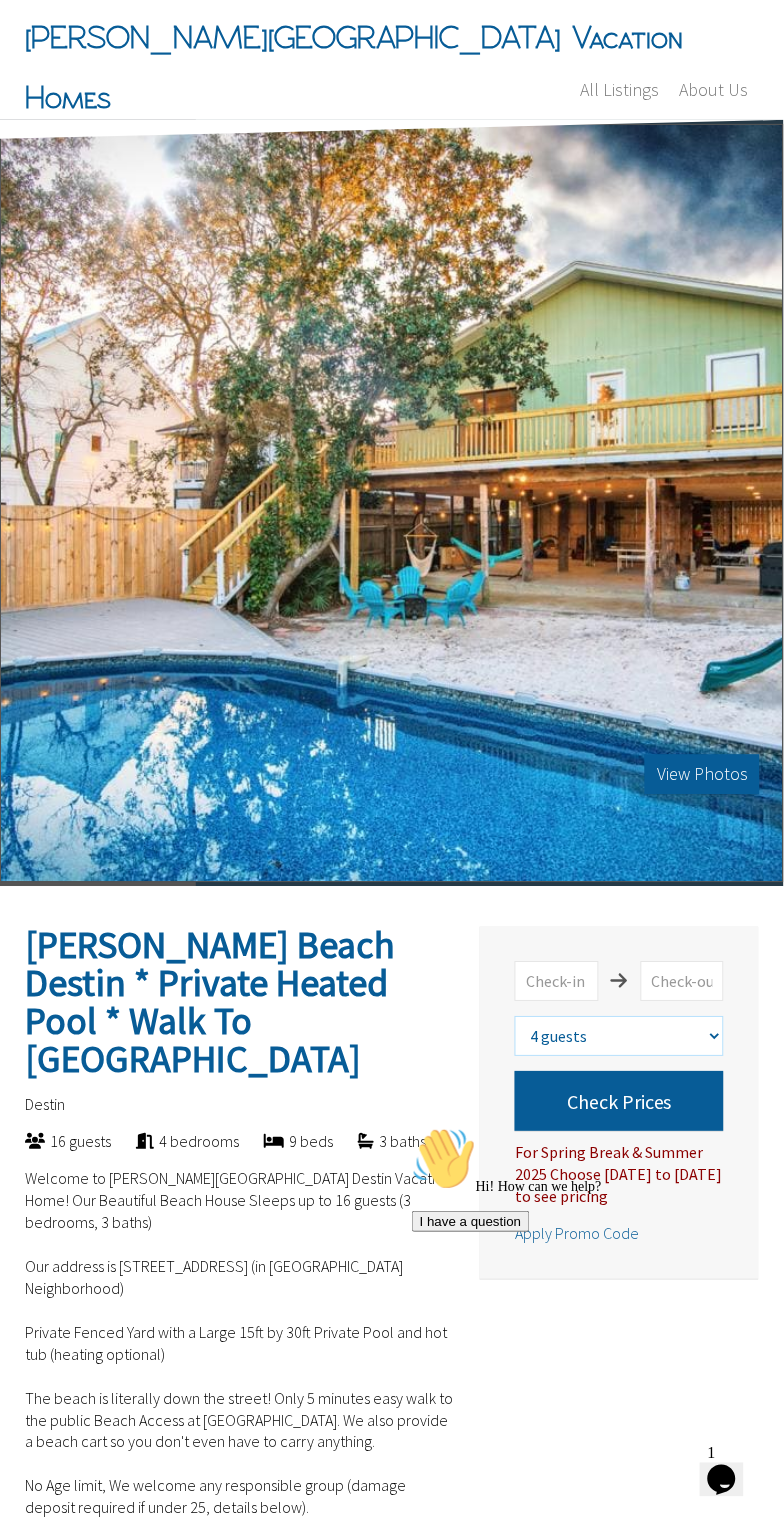 scroll, scrollTop: 2, scrollLeft: 0, axis: vertical 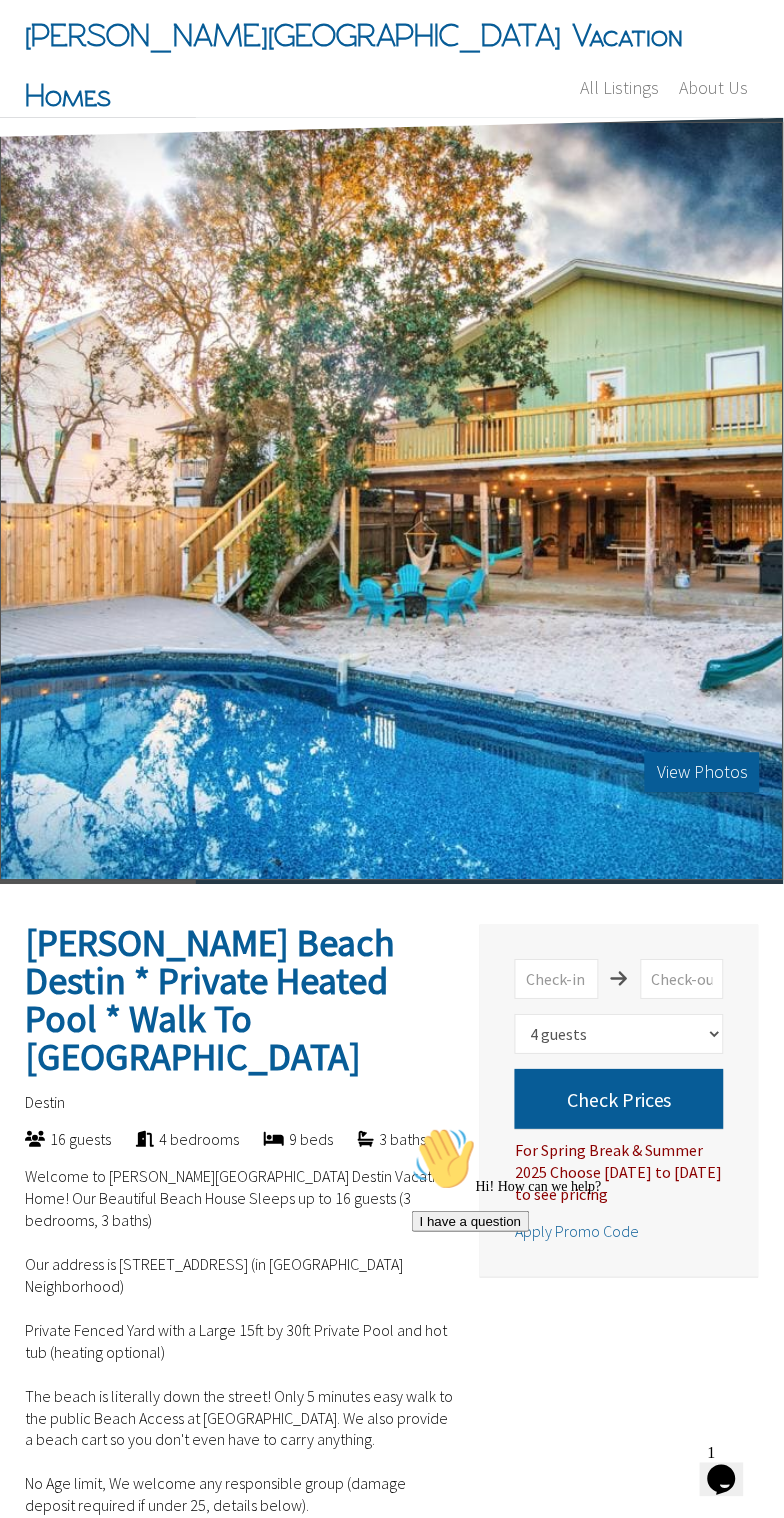 click on "Check Prices" at bounding box center (619, 1100) 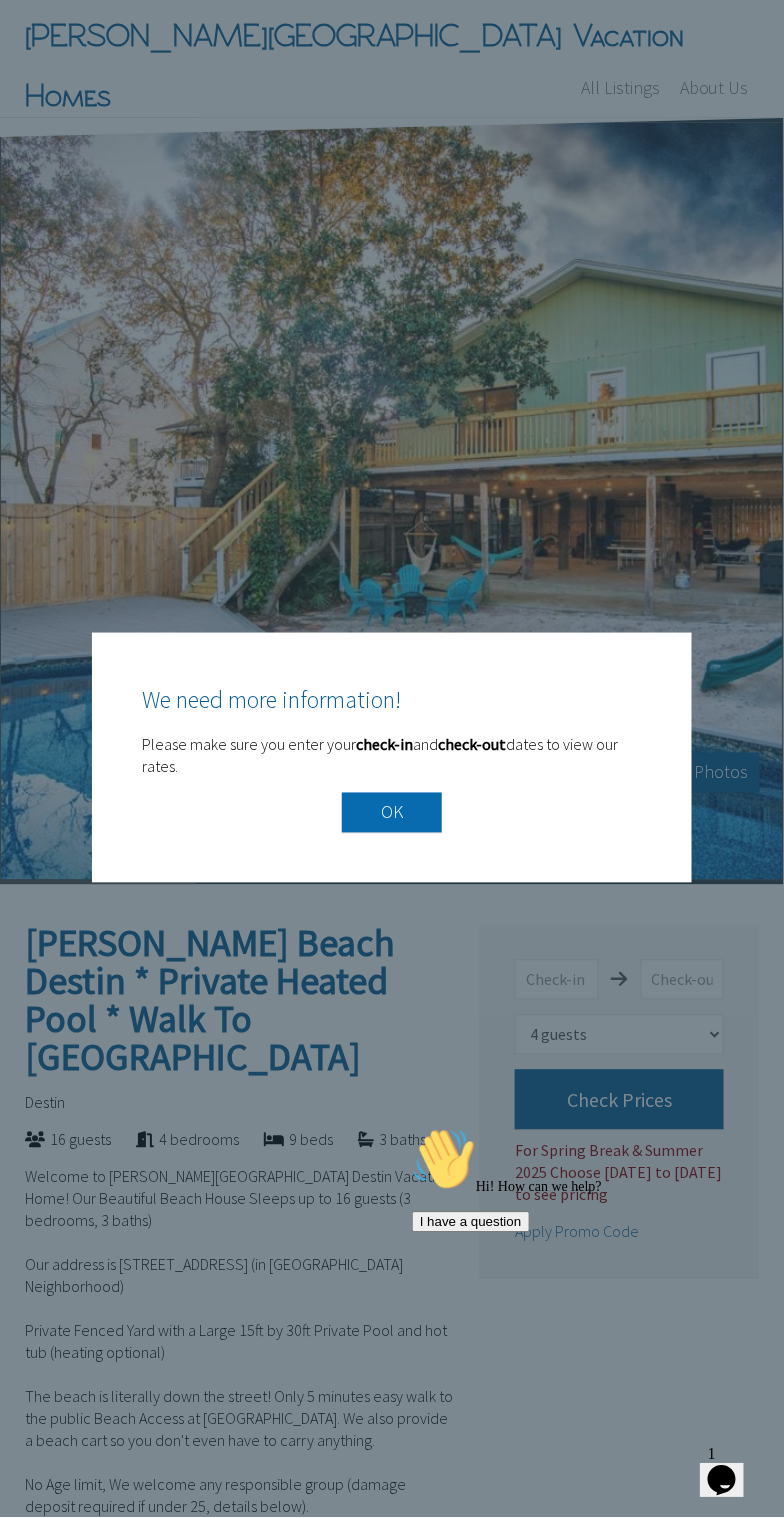 click on "OK" at bounding box center [392, 813] 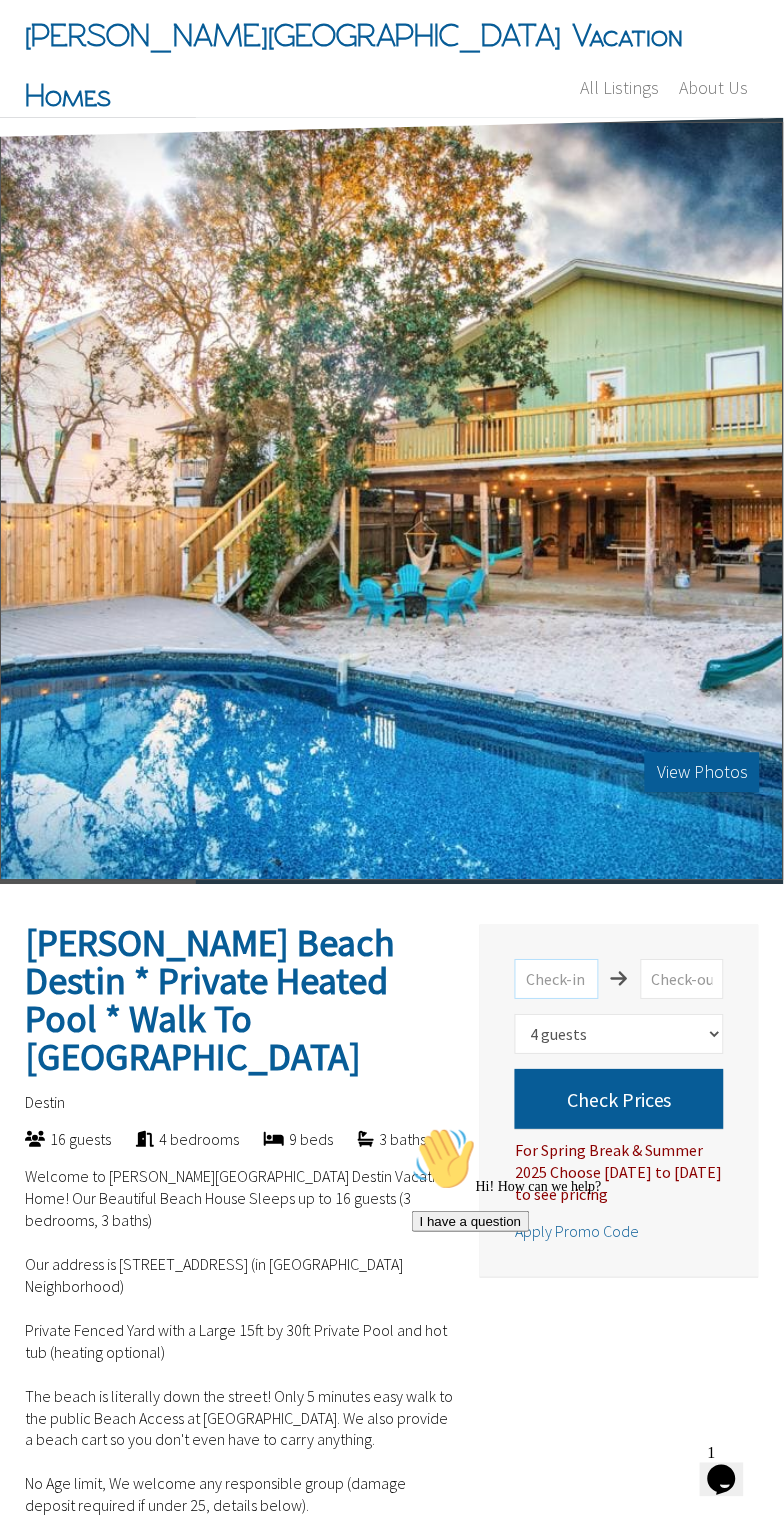 click at bounding box center [556, 980] 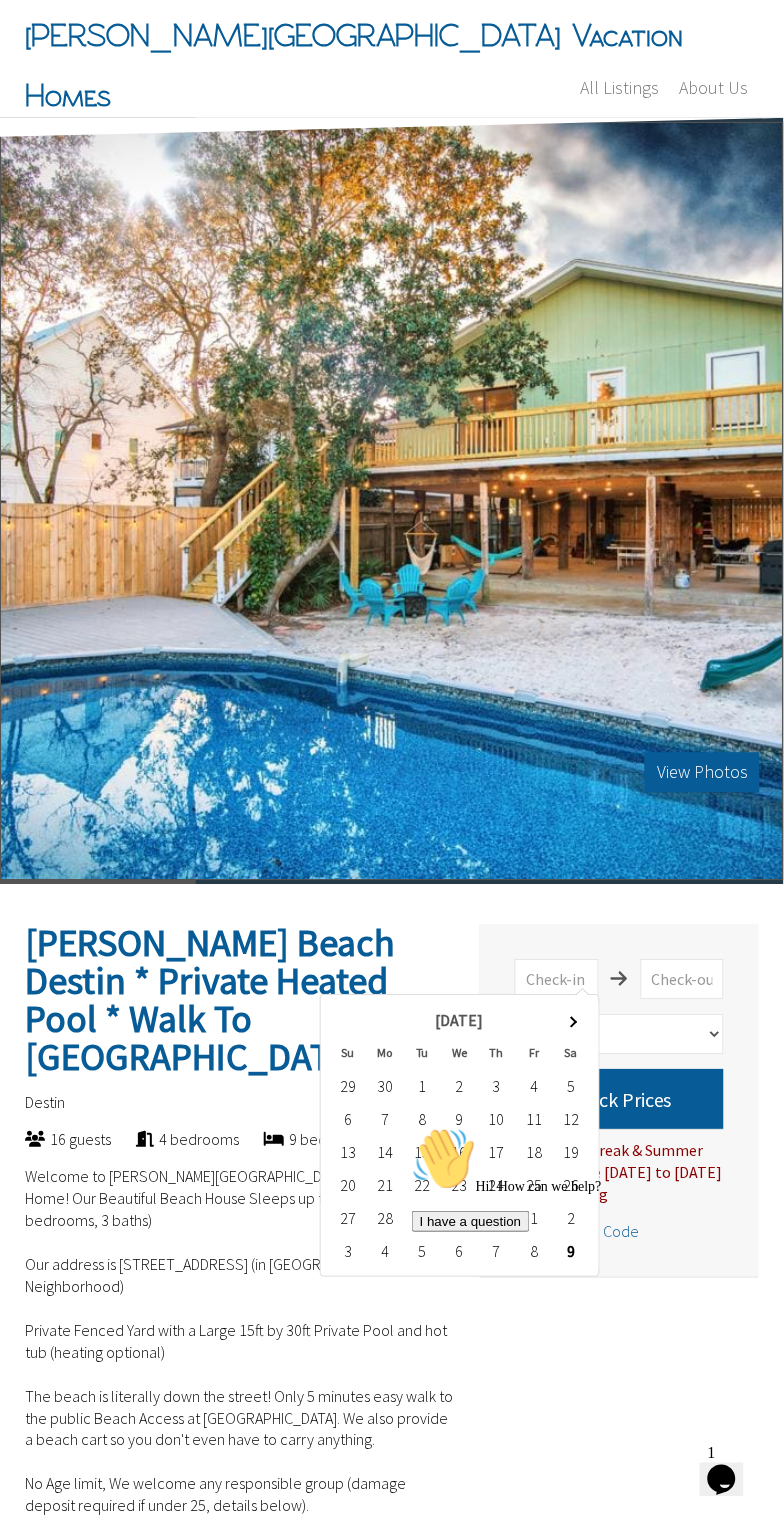 click on "31" at bounding box center [496, 1218] 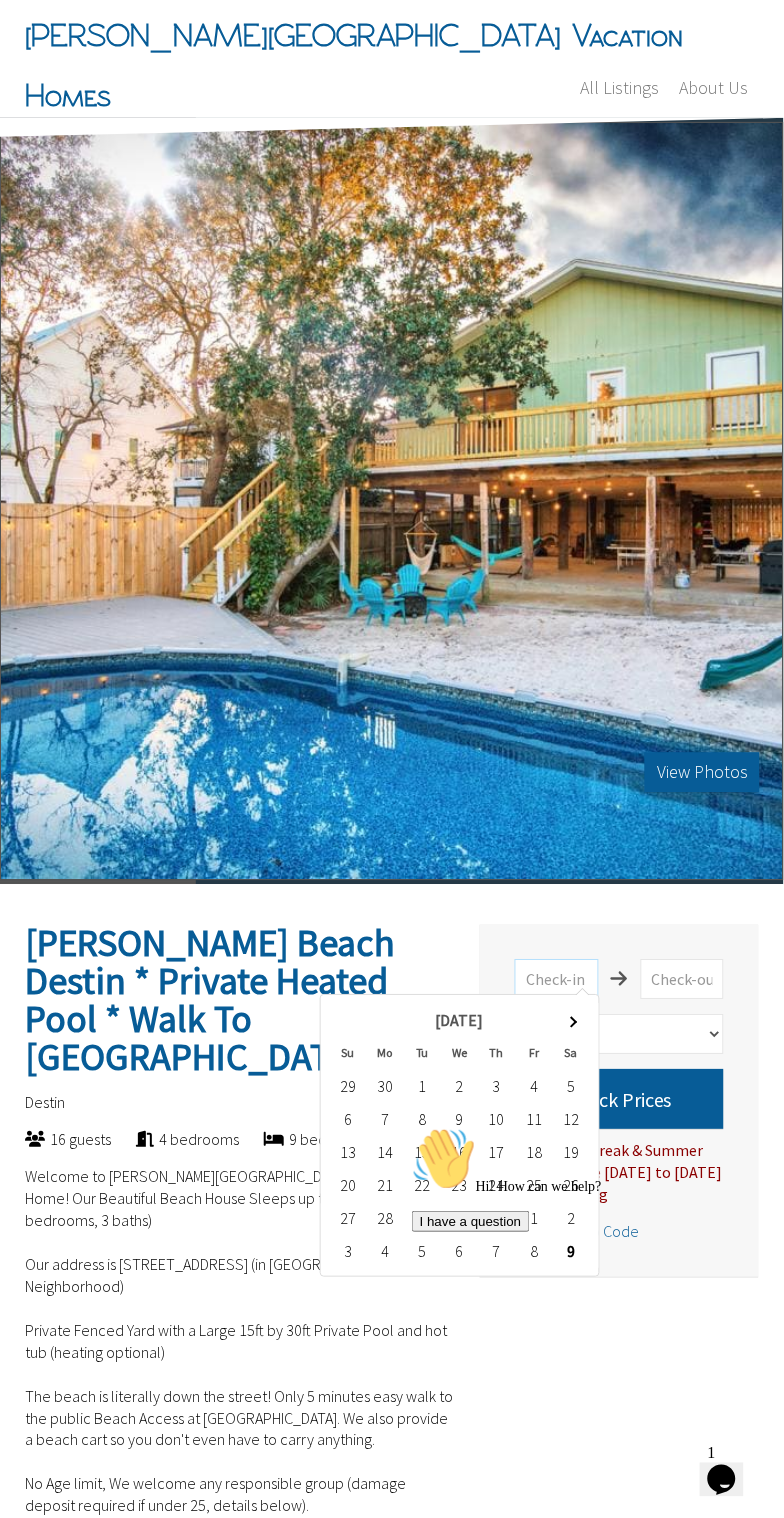 click at bounding box center (556, 980) 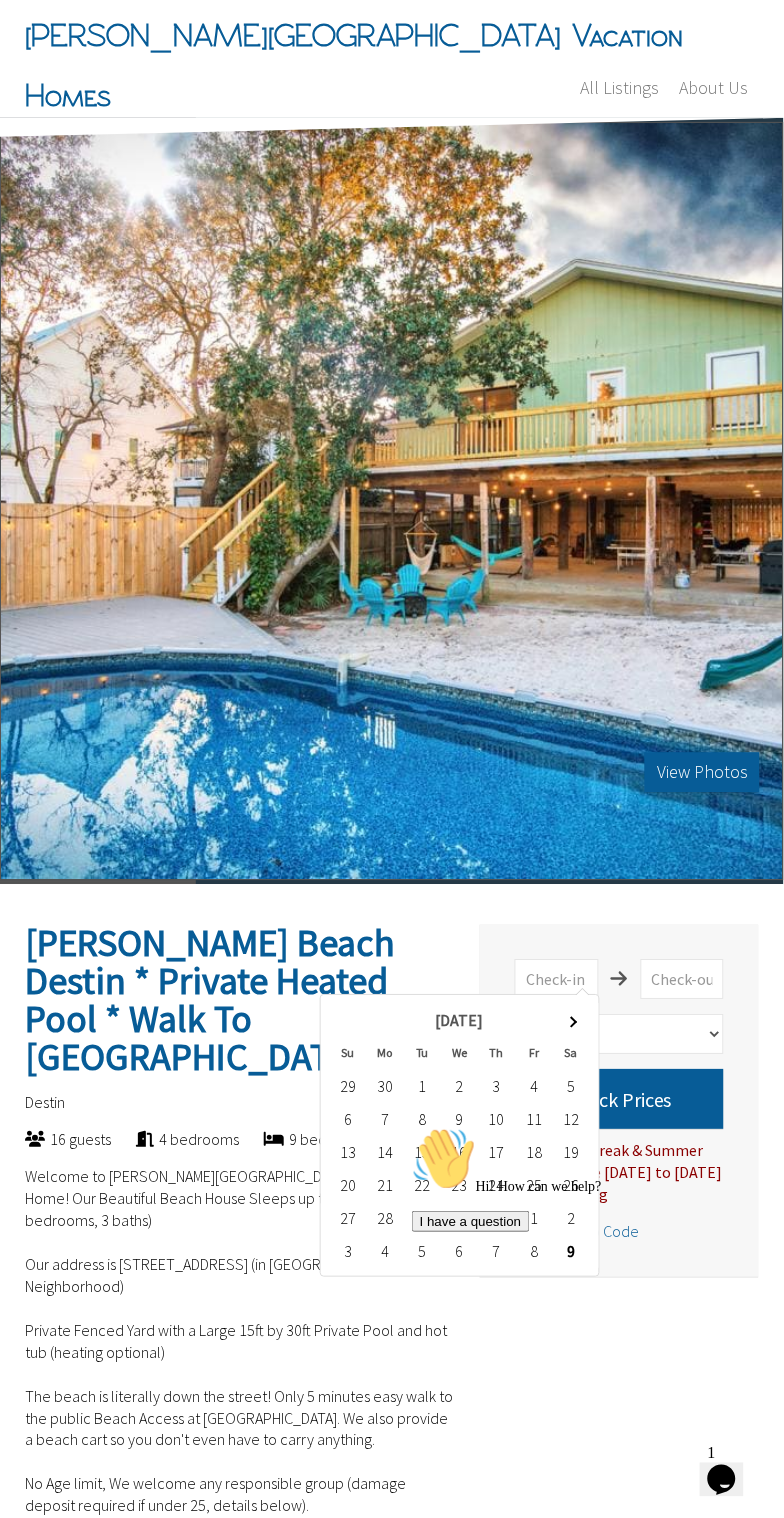 click on "Hi! How can we help? I have a question" at bounding box center (591, 1178) 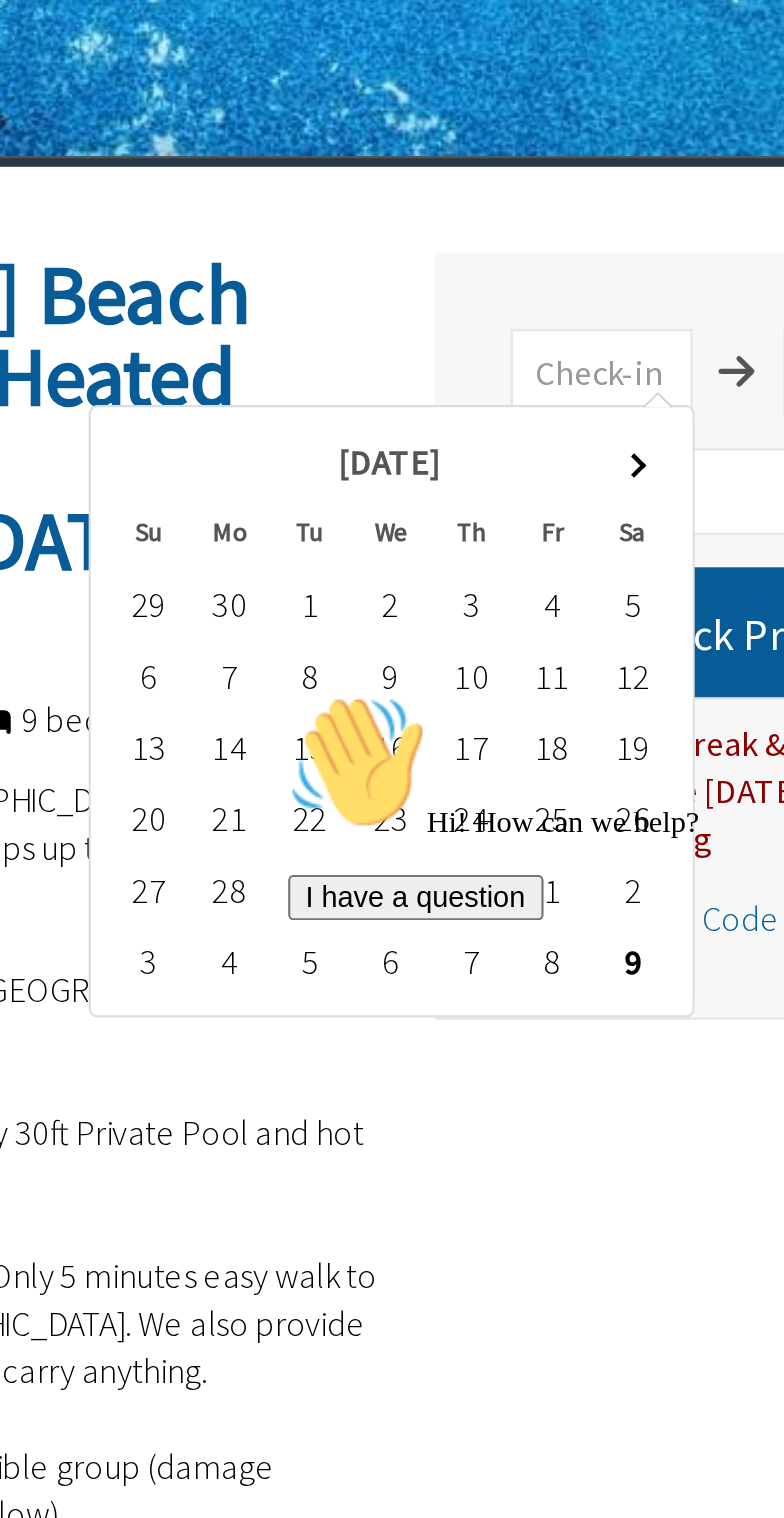 scroll, scrollTop: 2, scrollLeft: 0, axis: vertical 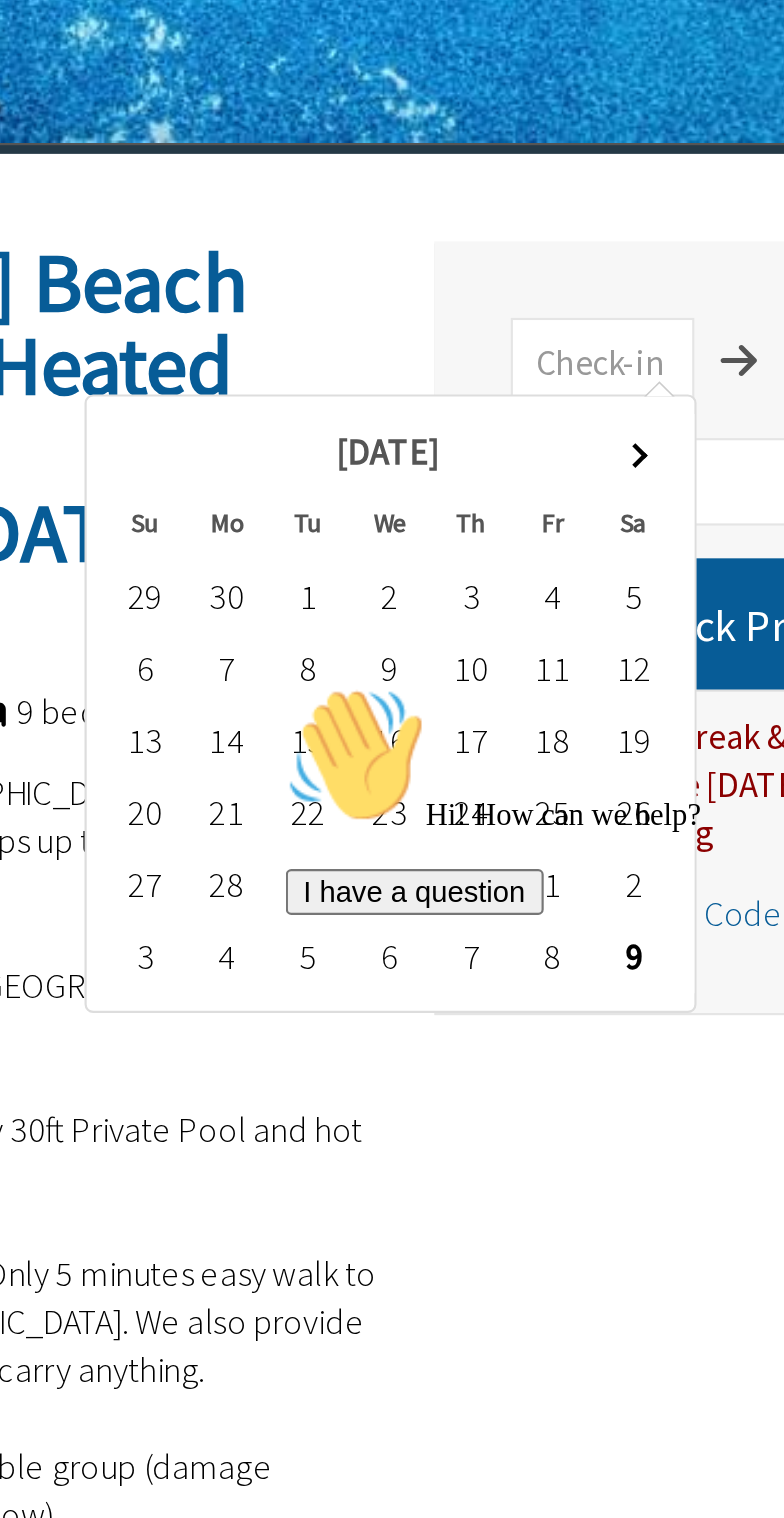 click at bounding box center [456, 675] 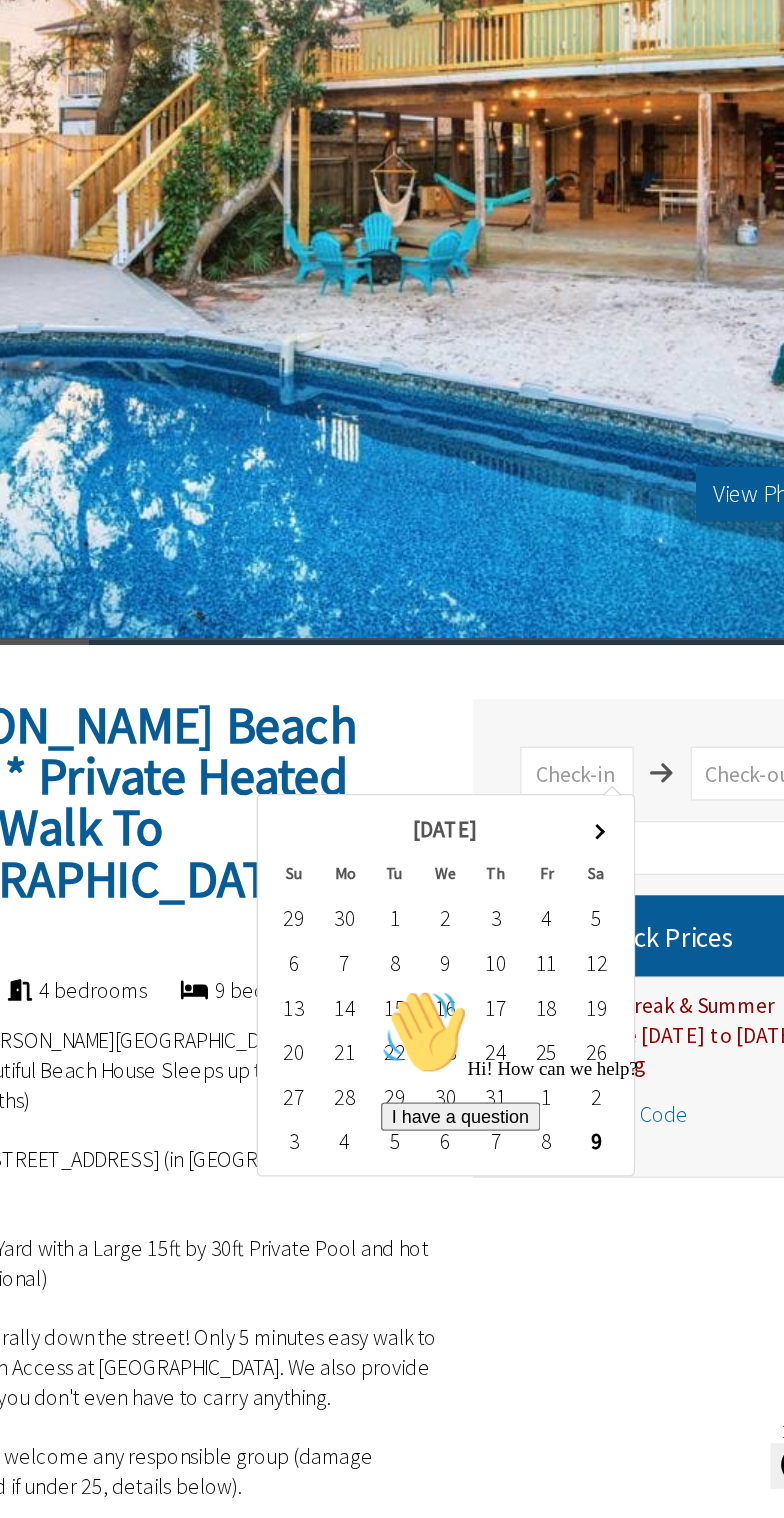 scroll, scrollTop: 0, scrollLeft: 0, axis: both 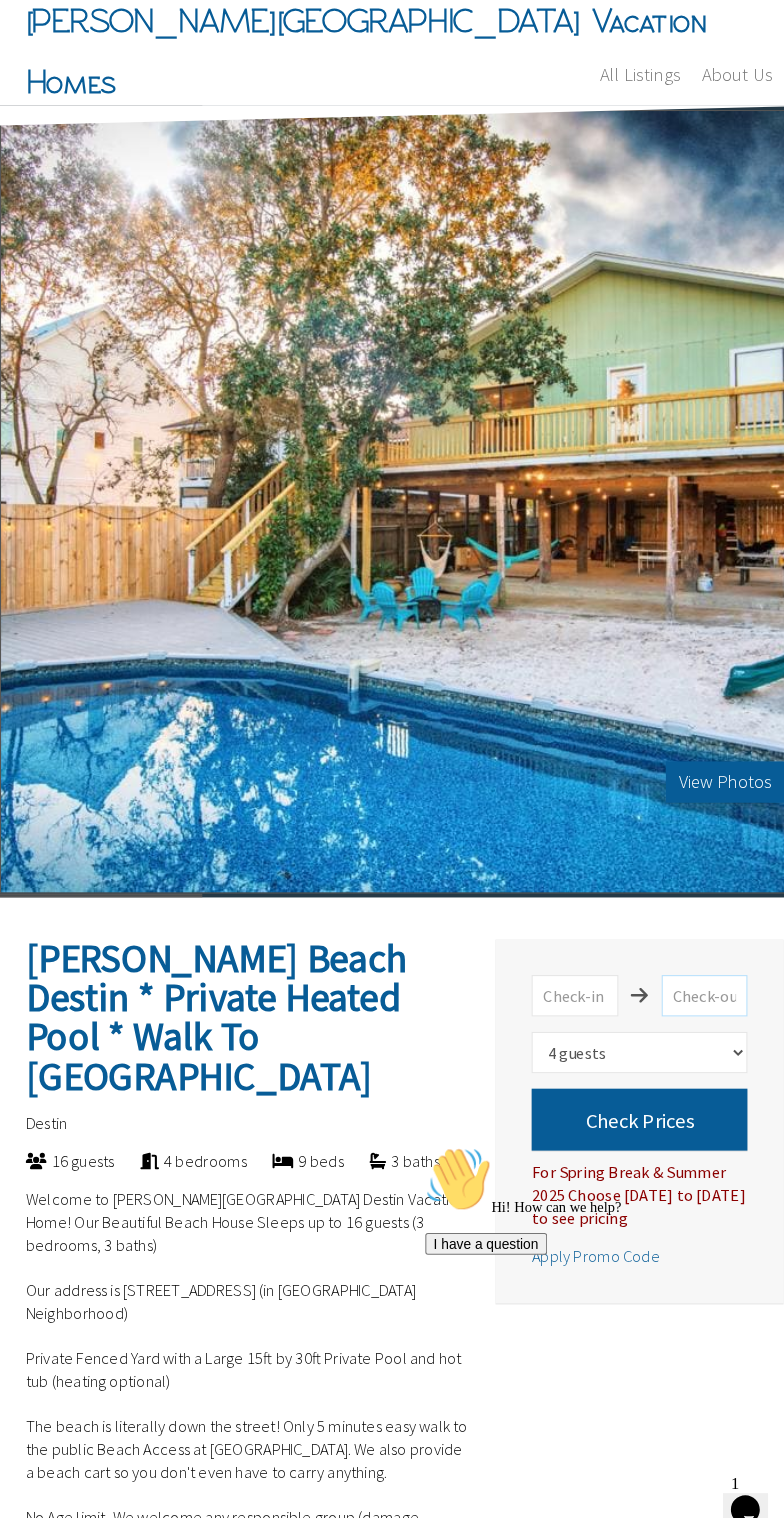 click at bounding box center [682, 982] 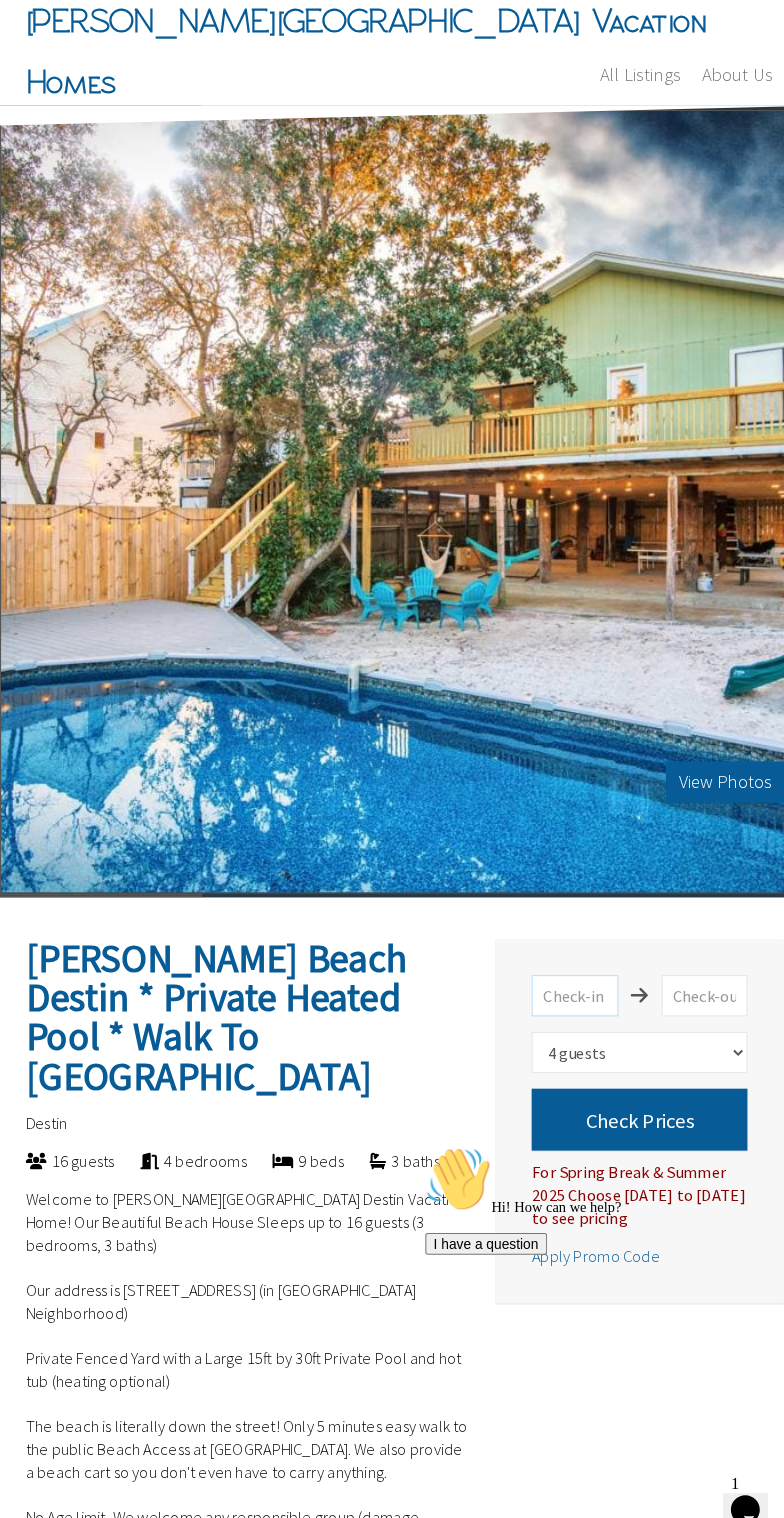 click at bounding box center [556, 982] 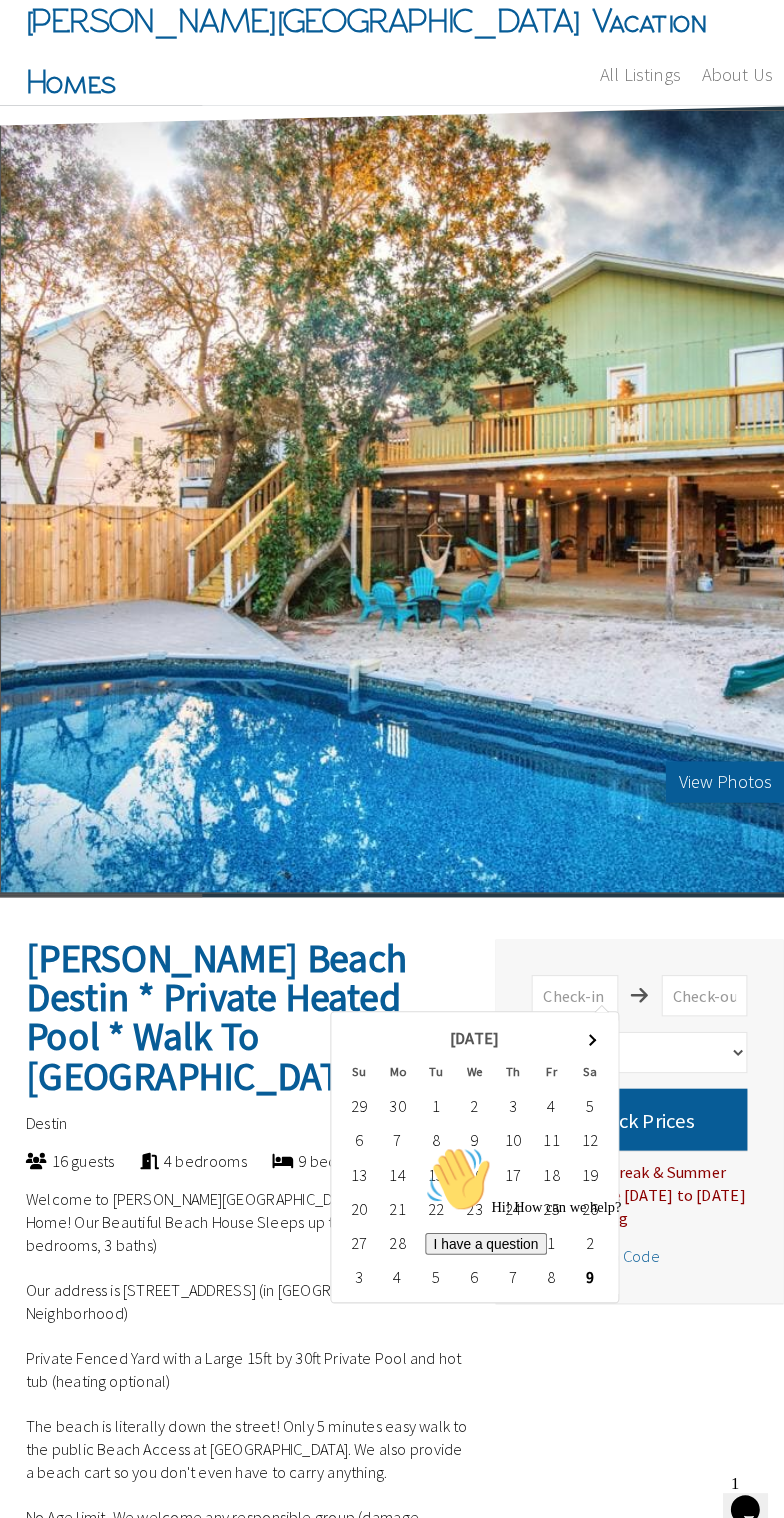 click on "Hi! How can we help? I have a question" at bounding box center [605, 1198] 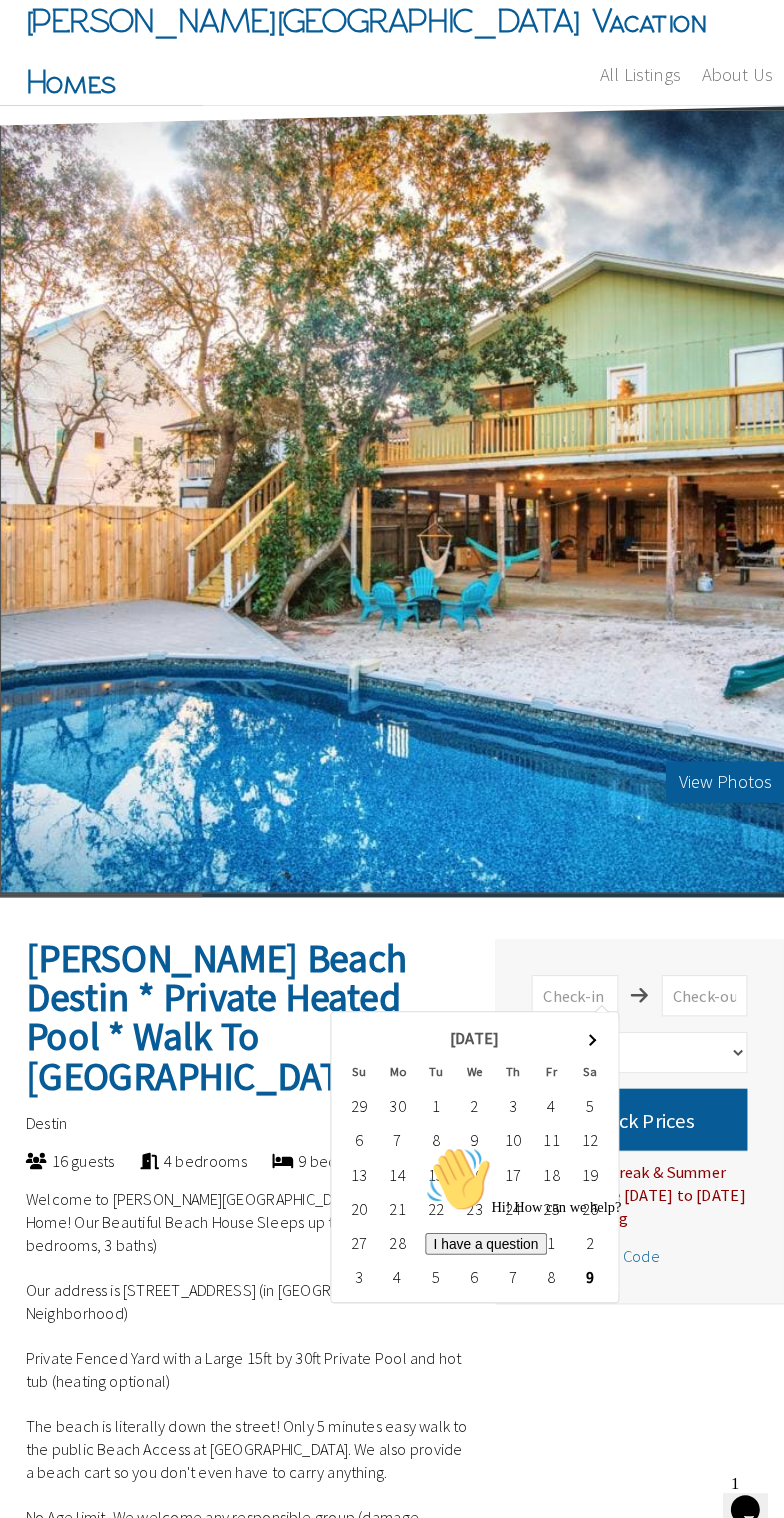 click on "Hi! How can we help? I have a question" at bounding box center (605, 1198) 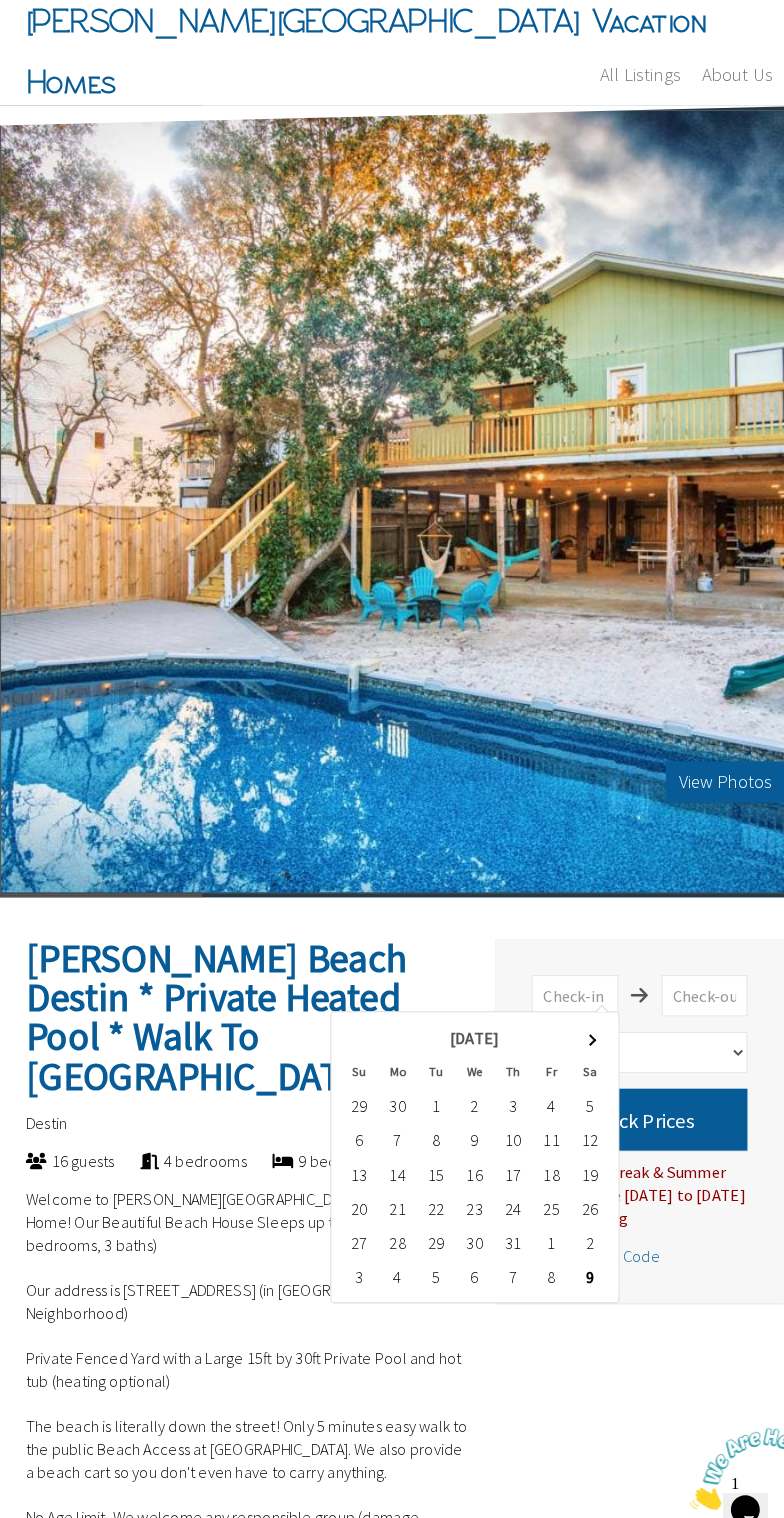 click on "Zula Beach Destin * Private Heated Pool  * Walk To The Beach
Select number of guests
1 guest 2 guests 3 guests 4 guests 5 guests 6 guests 7 guests 8 guests 9 guests 10 guests 11 guests 12 guests 13 guests 14 guests 15 guests 16 guests
Accomodation USD 200.00
Discount USD 0.00
Cleaning Fee USD 0.00
Service Fee USD 0.00
Total USD 0.00
I agree to the  House Rules
and  Terms & Conditions
for this reservation.
Check Prices
For Spring Break & Summer 2025 Choose Saturday to Saturday to see pricing" at bounding box center (619, 1103) 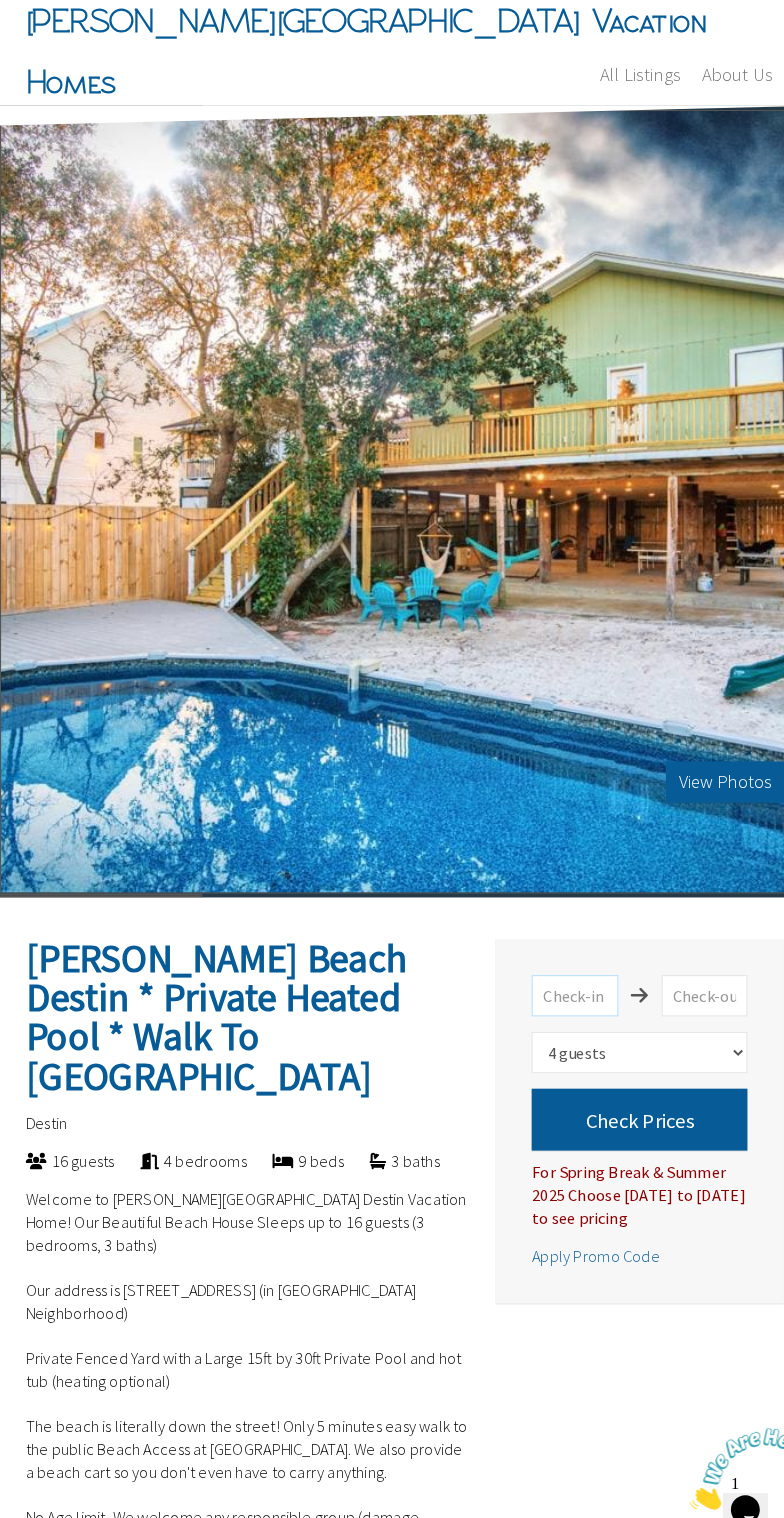 click at bounding box center (556, 982) 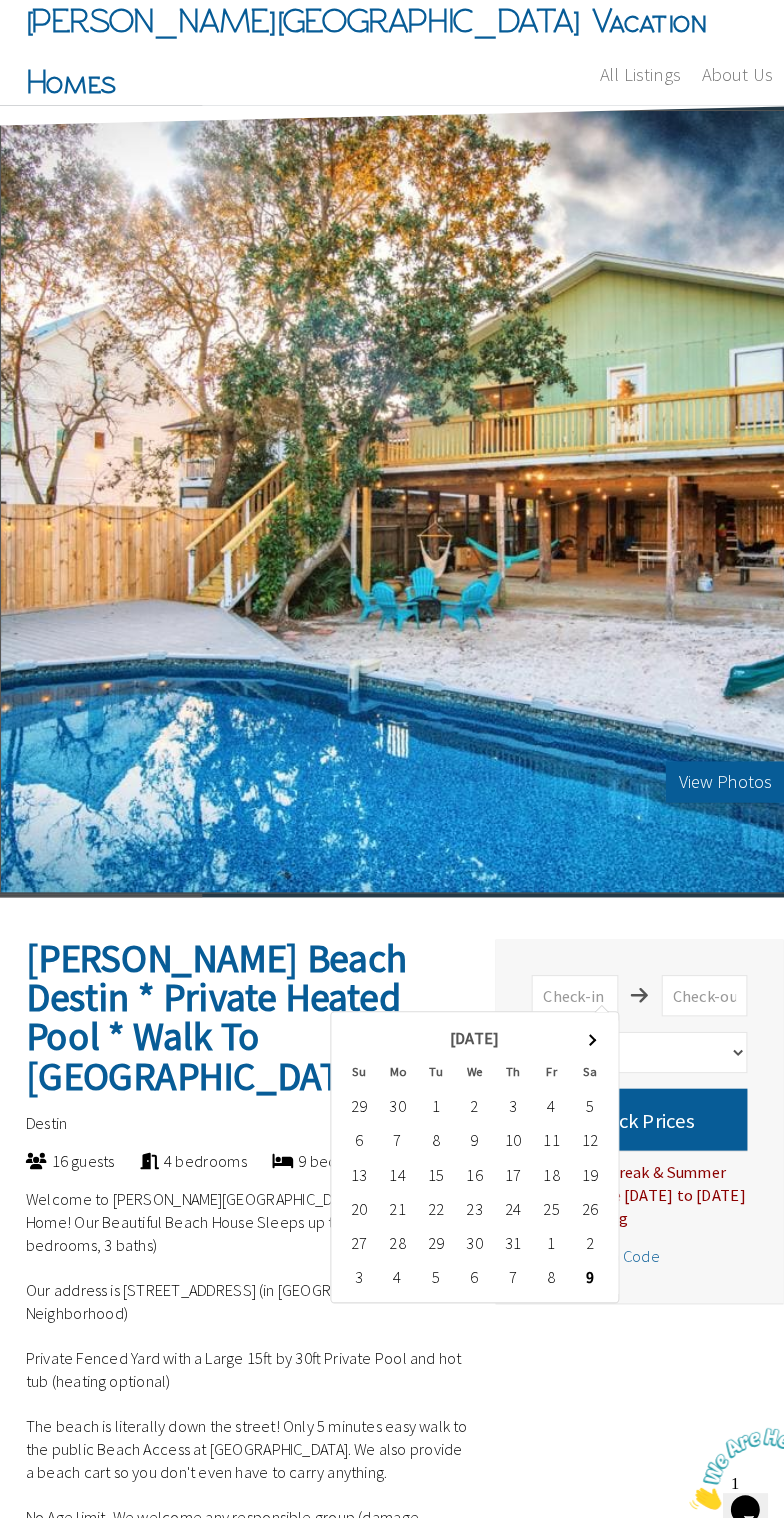 click on "7" at bounding box center (496, 1253) 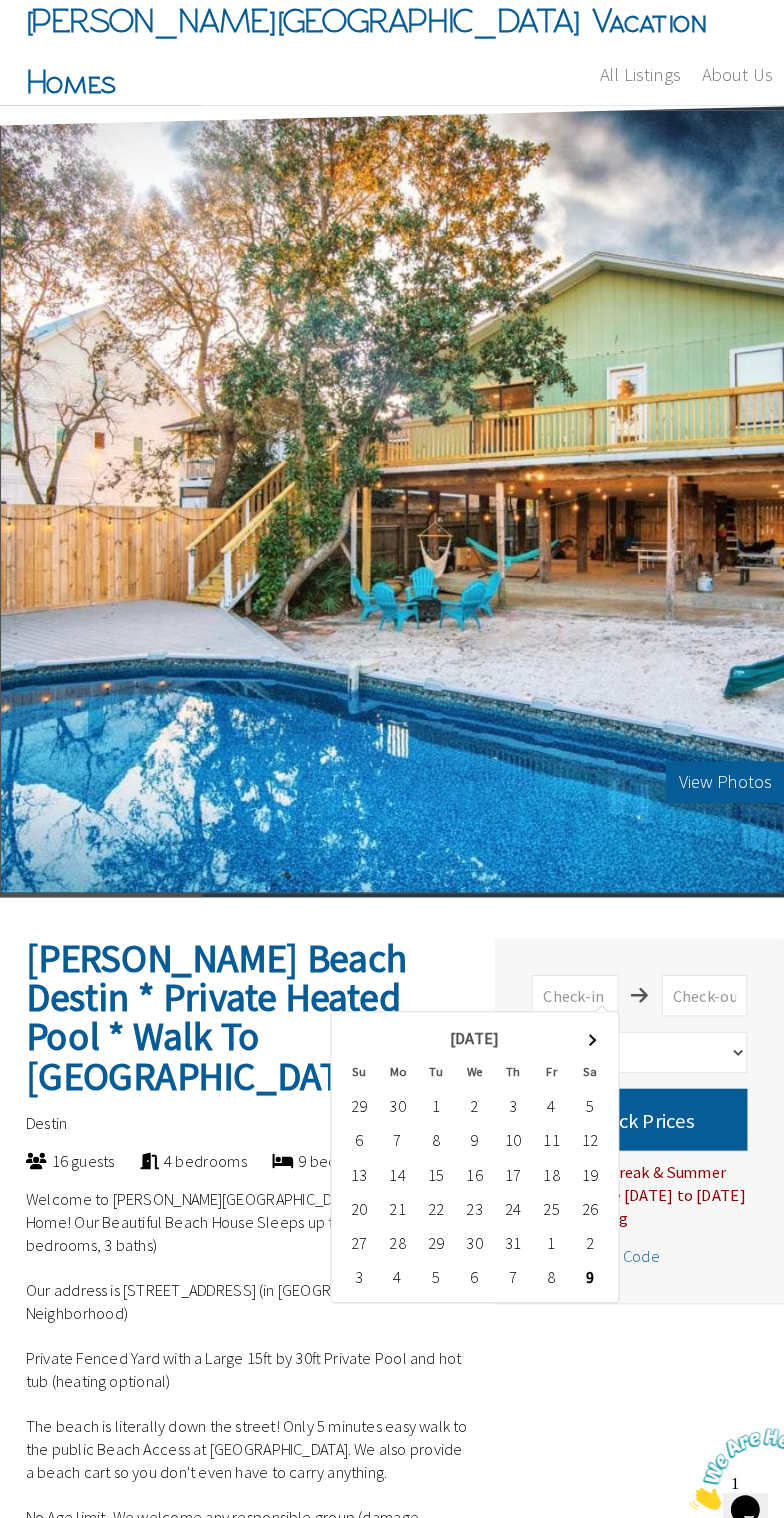 click on "8" at bounding box center (534, 1253) 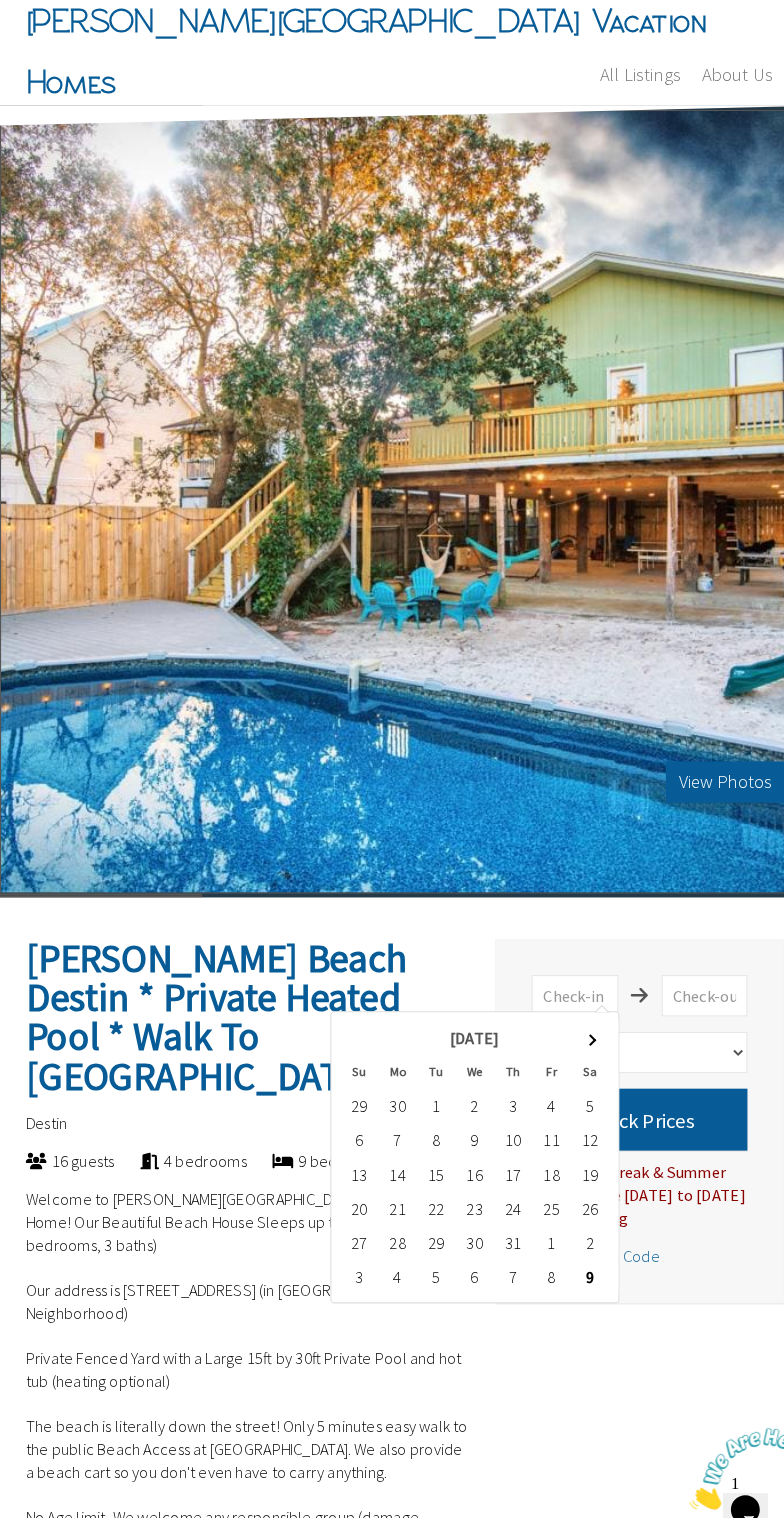 click on "23" at bounding box center [459, 1187] 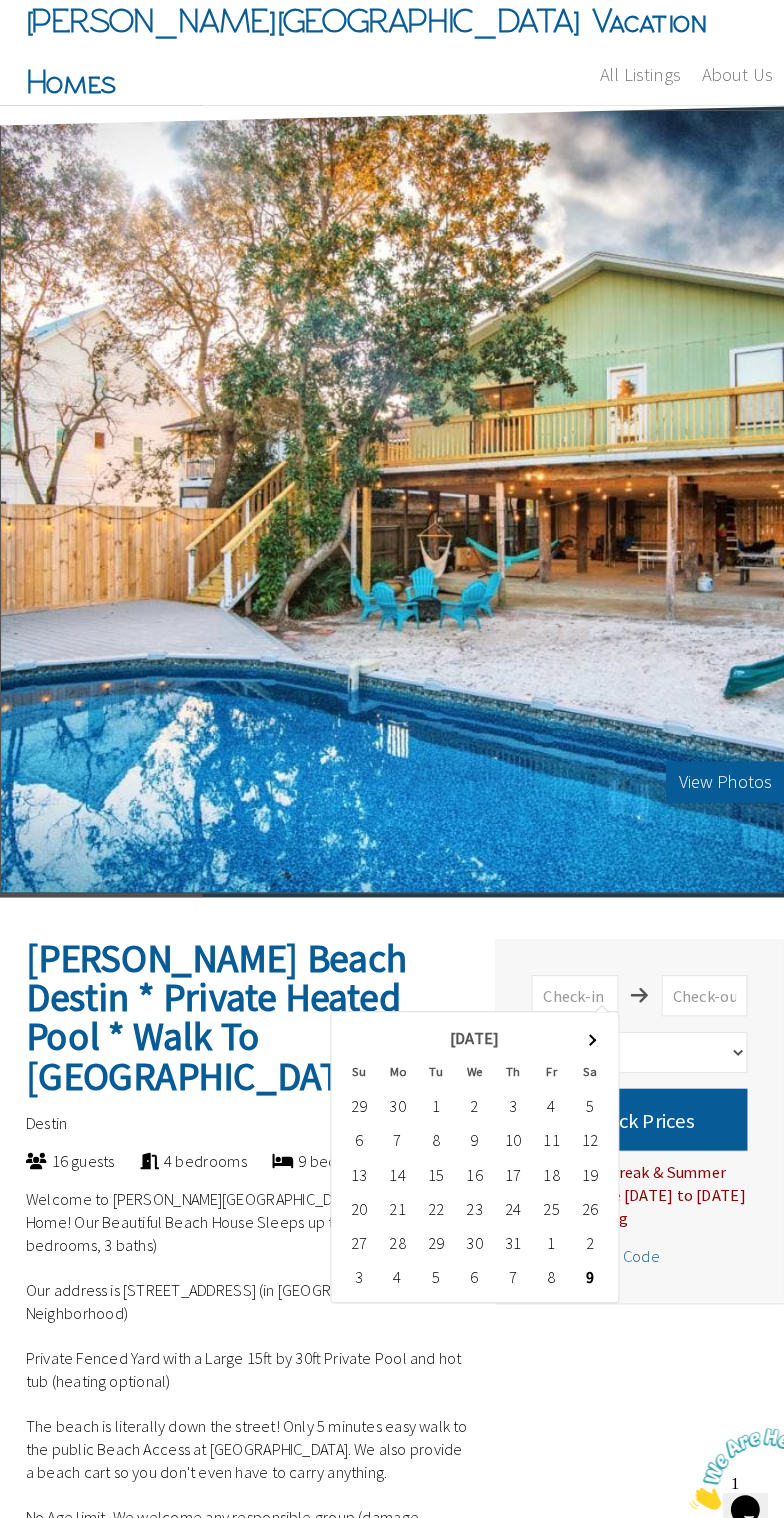 type on "2025-08-09" 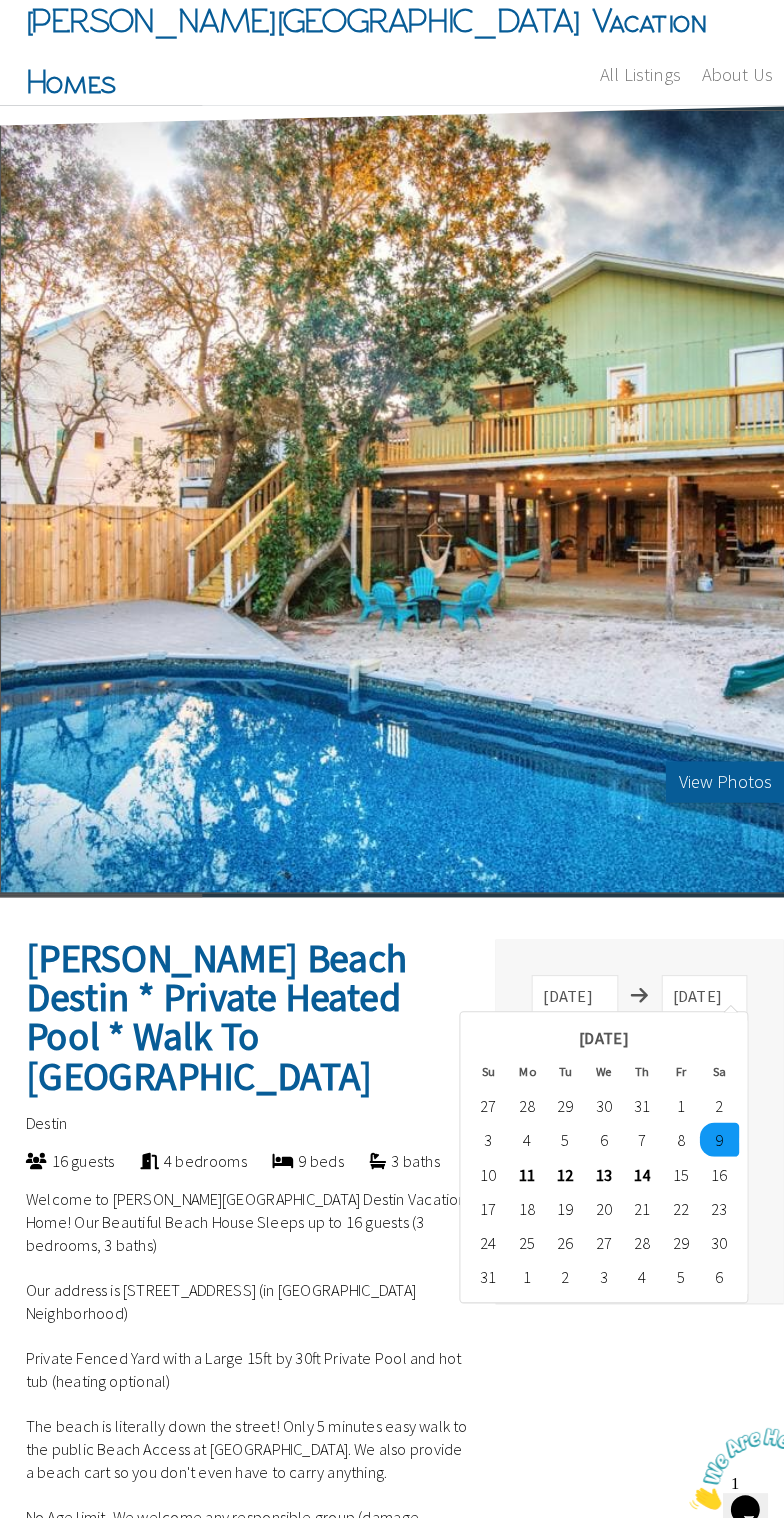 scroll, scrollTop: 0, scrollLeft: 0, axis: both 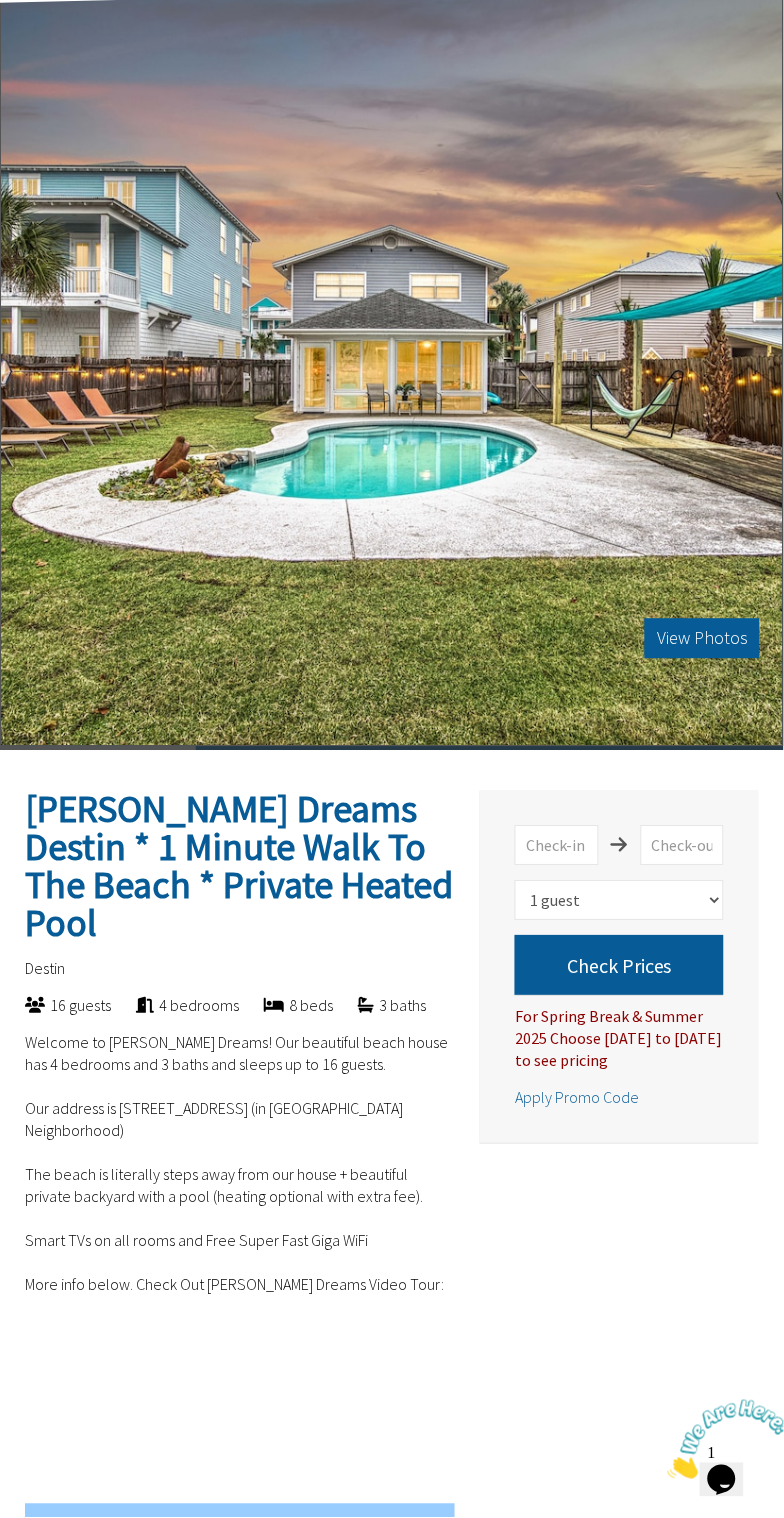 click on "View Photos" at bounding box center (392, 367) 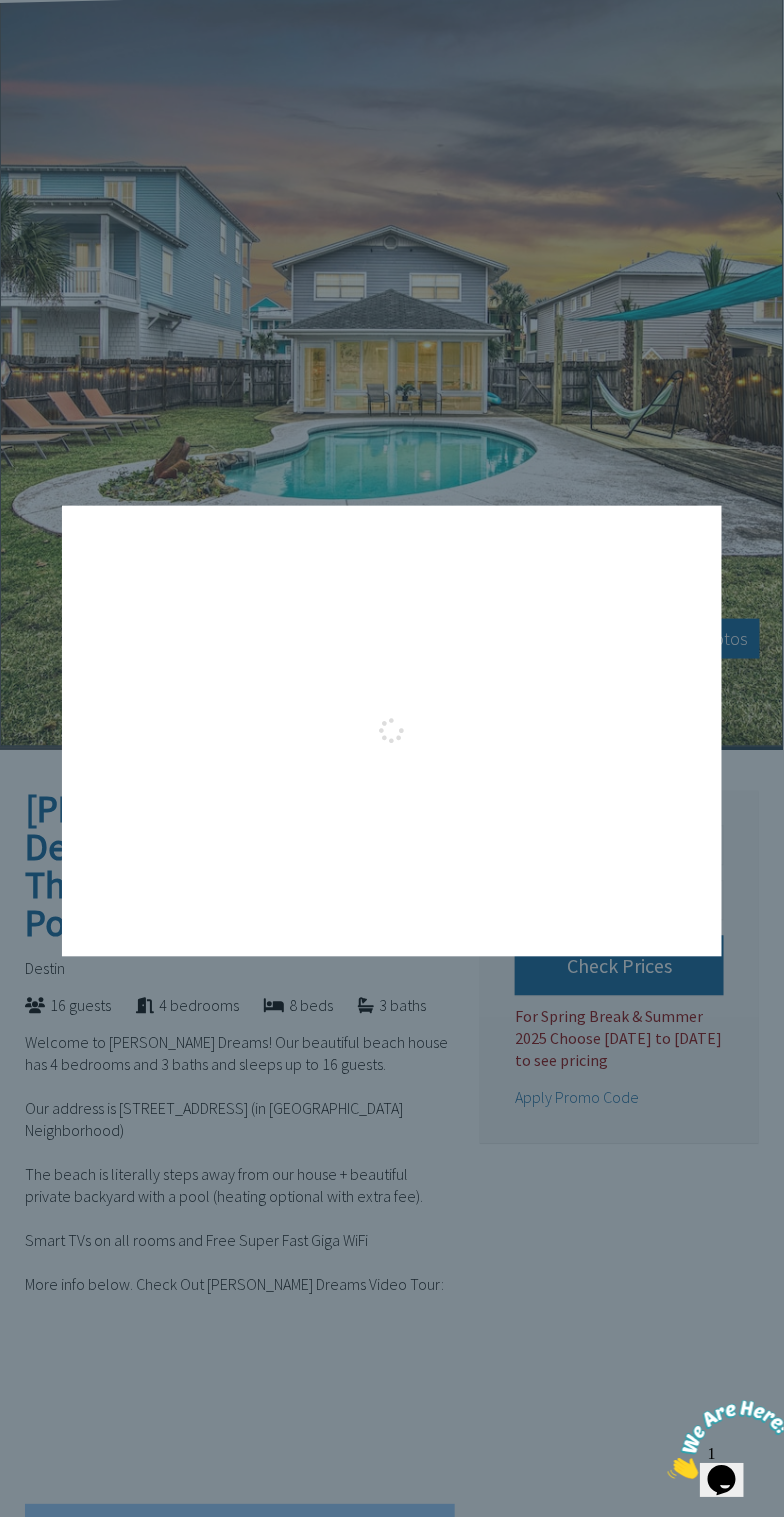 click at bounding box center [439, 758] 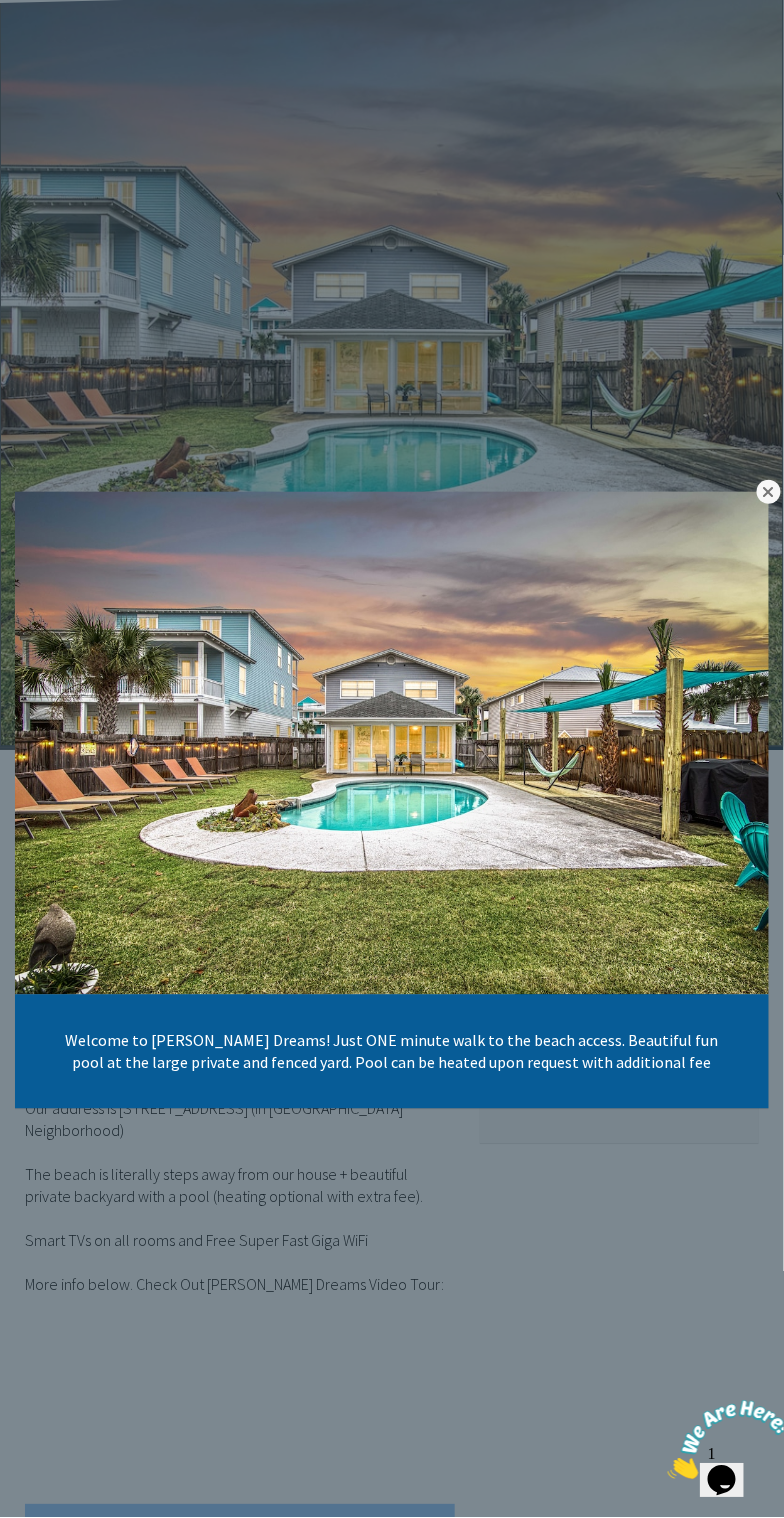 click at bounding box center [769, 492] 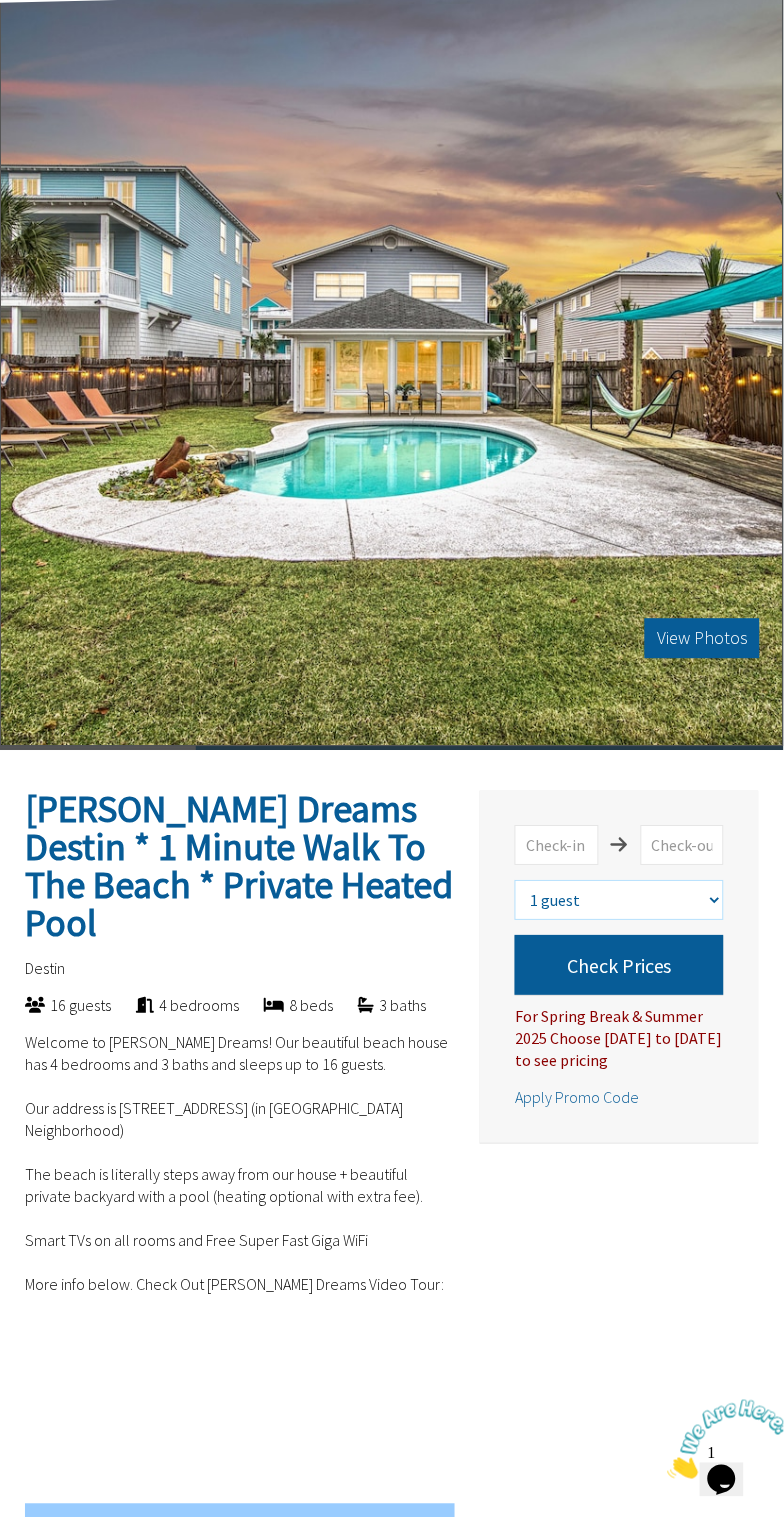 click on "Select number of guests
1 guest 2 guests 3 guests 4 guests 5 guests 6 guests 7 guests 8 guests 9 guests 10 guests 11 guests 12 guests 13 guests 14 guests 15 guests 16 guests" at bounding box center (619, 901) 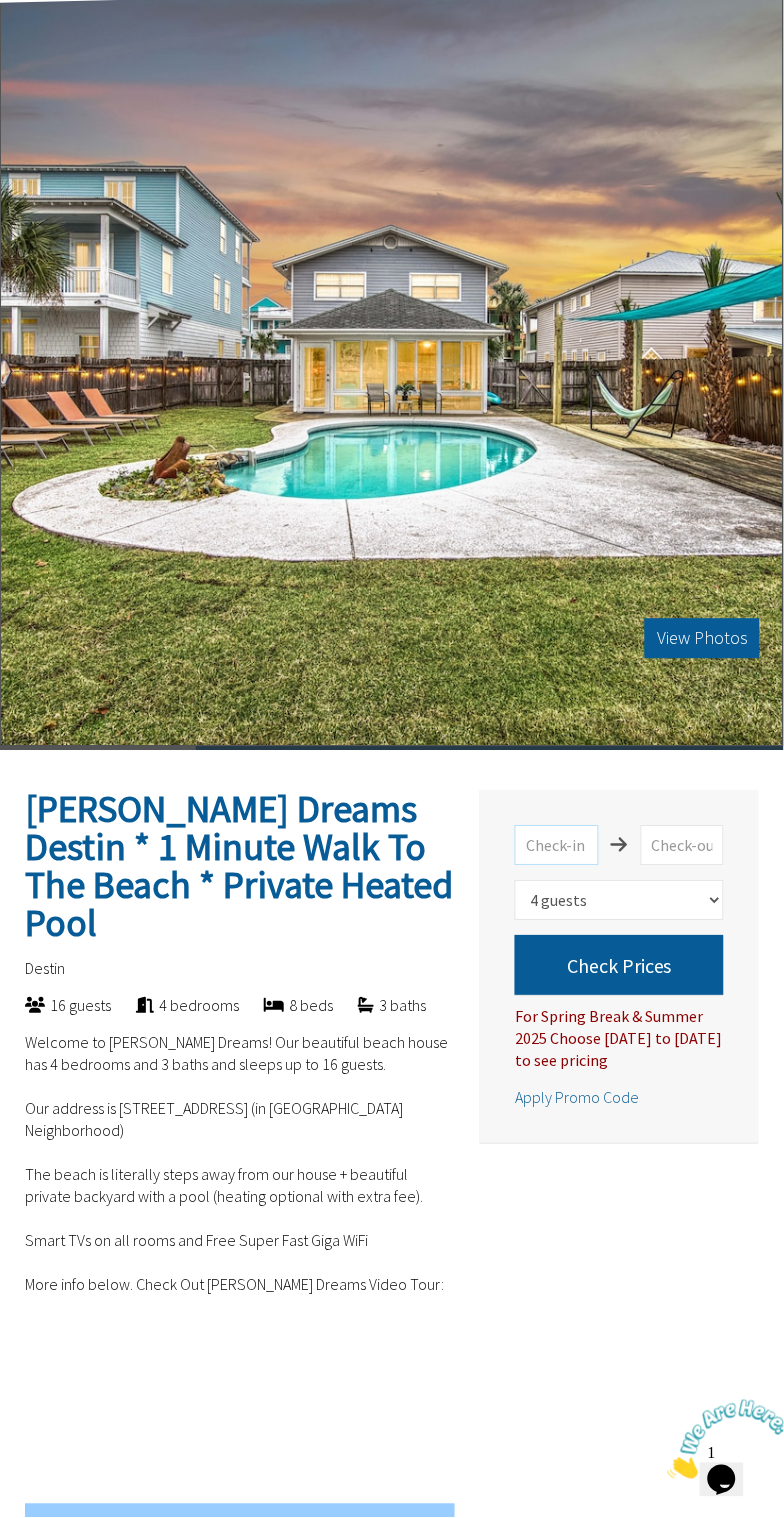 click at bounding box center (556, 846) 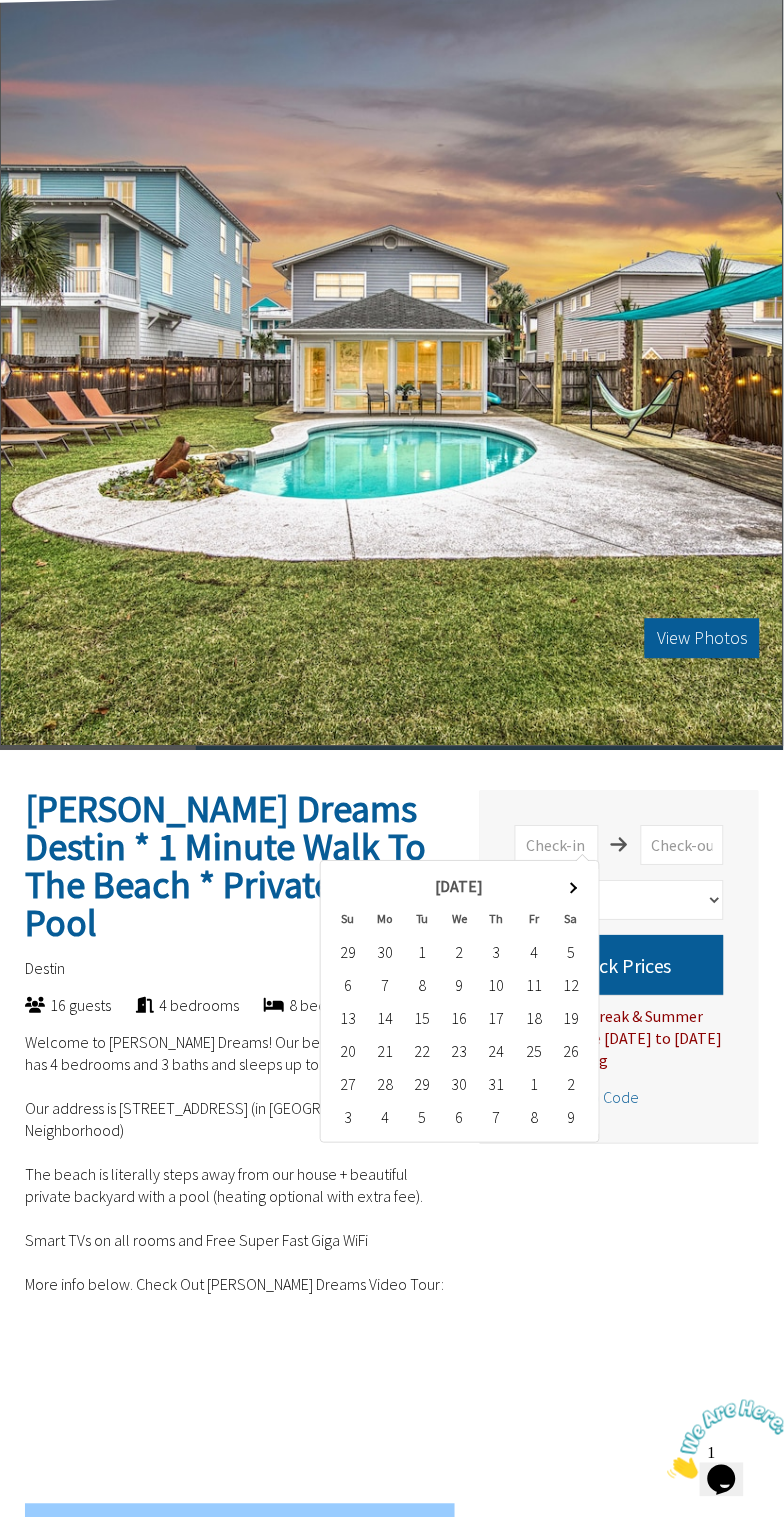click on "31" at bounding box center (496, 1084) 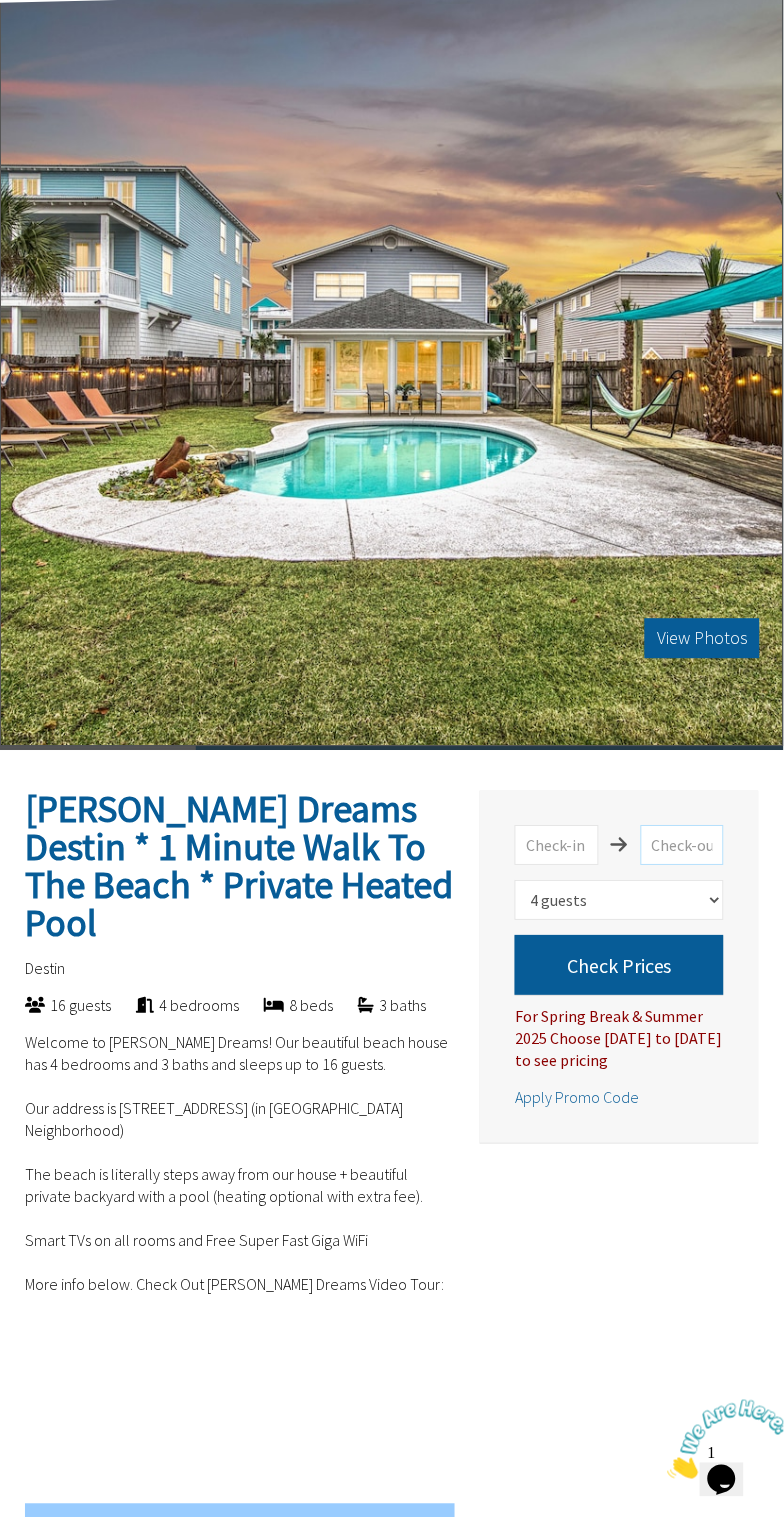 click at bounding box center (682, 846) 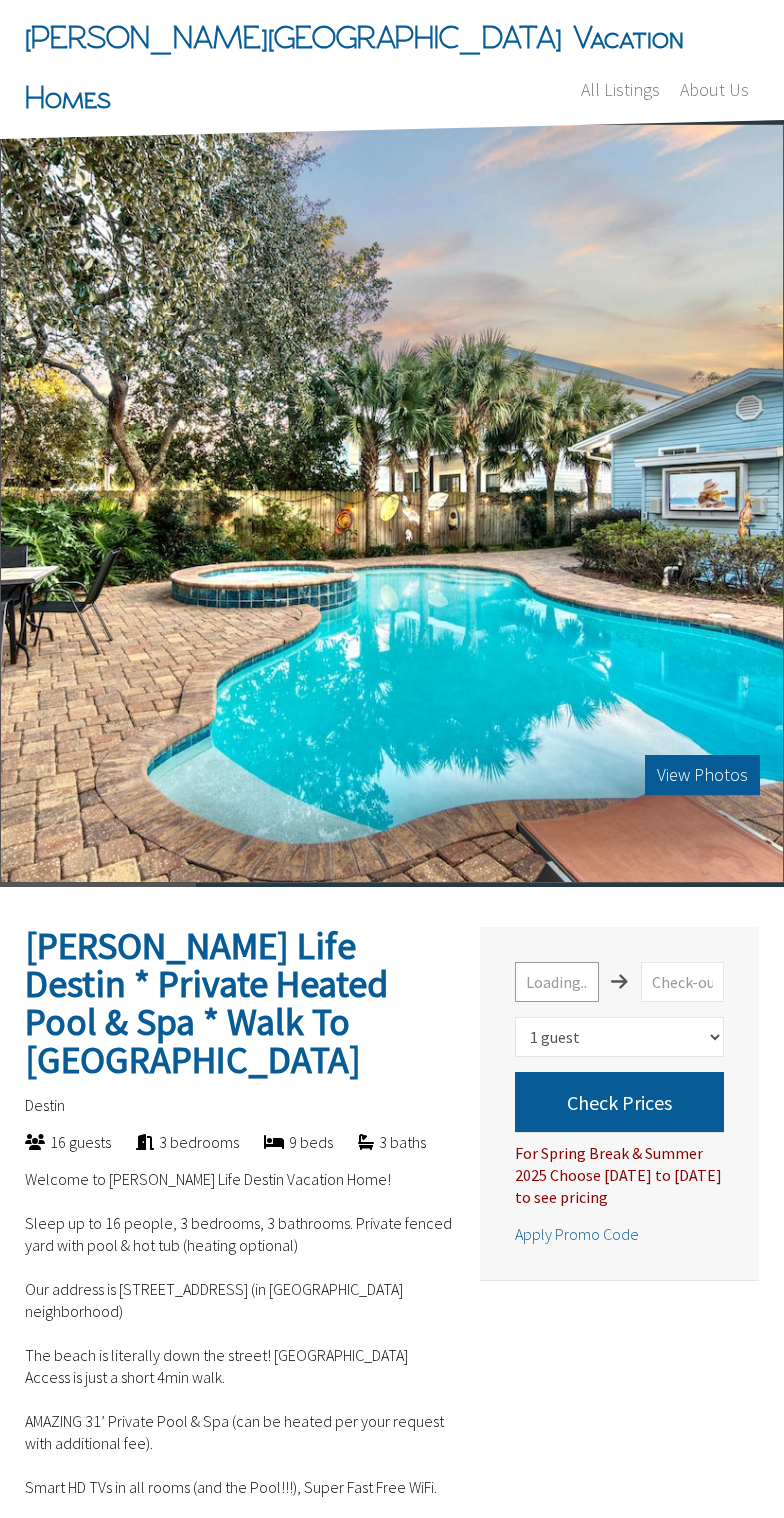 select on "1" 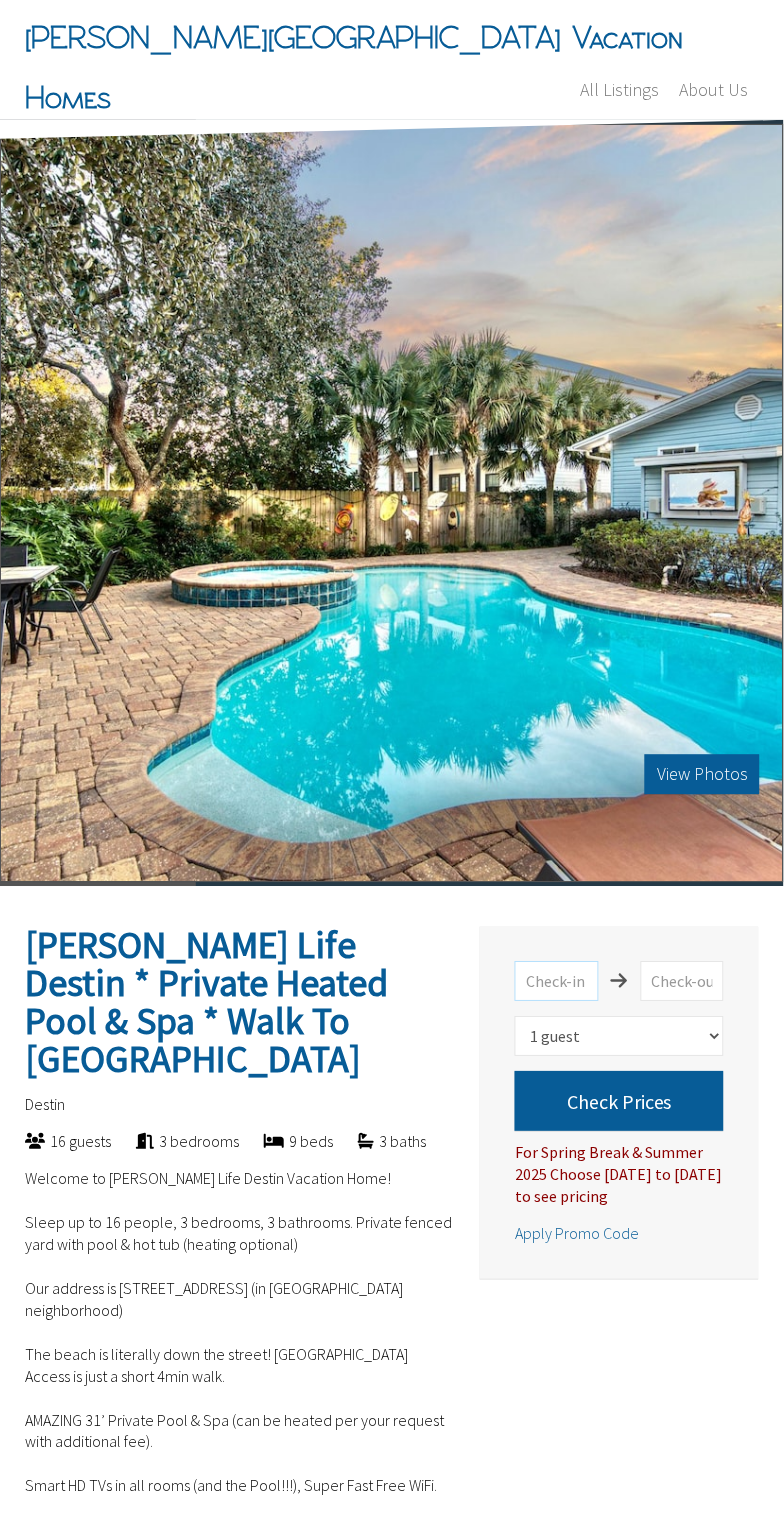 click at bounding box center (556, 982) 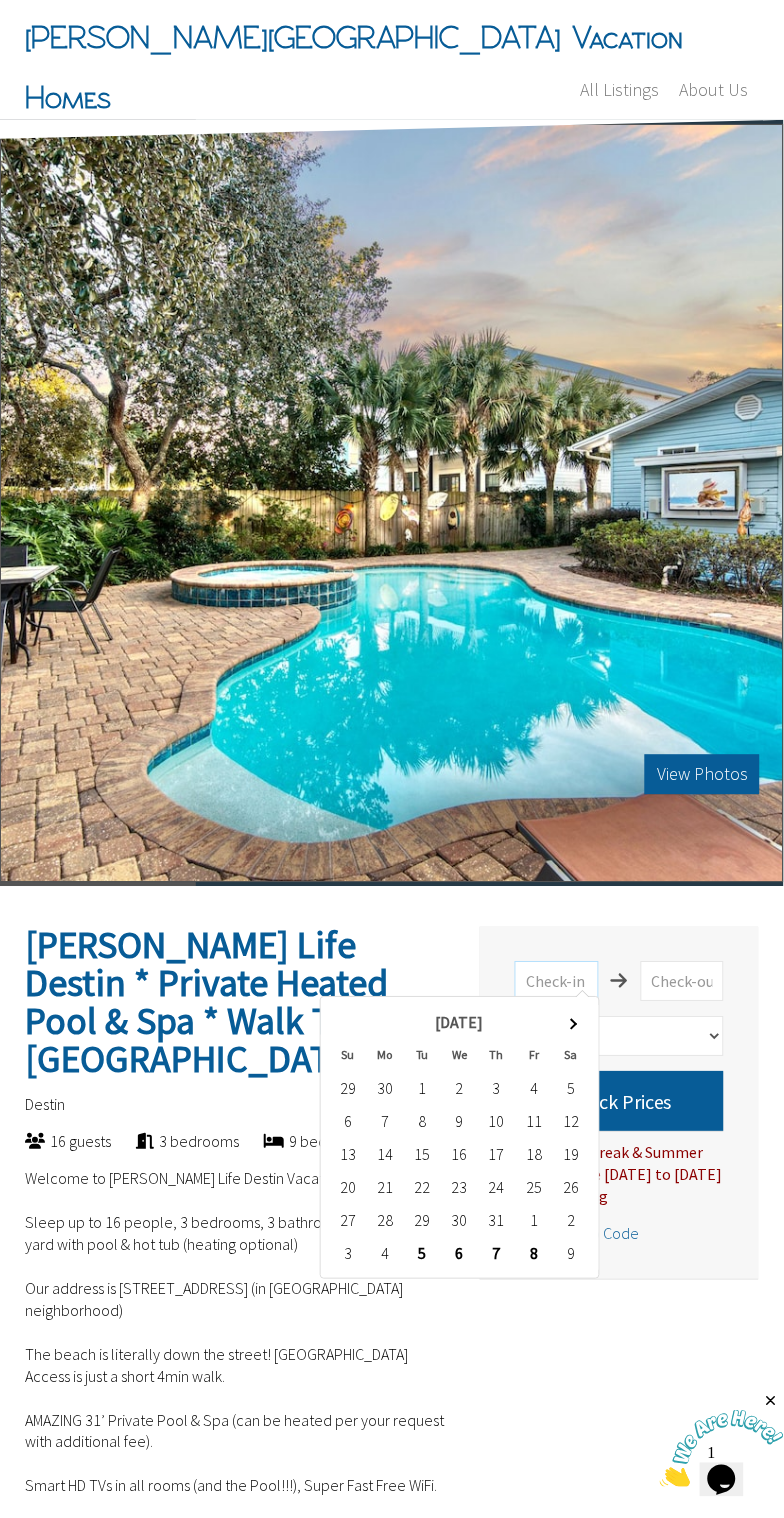 scroll, scrollTop: 0, scrollLeft: 0, axis: both 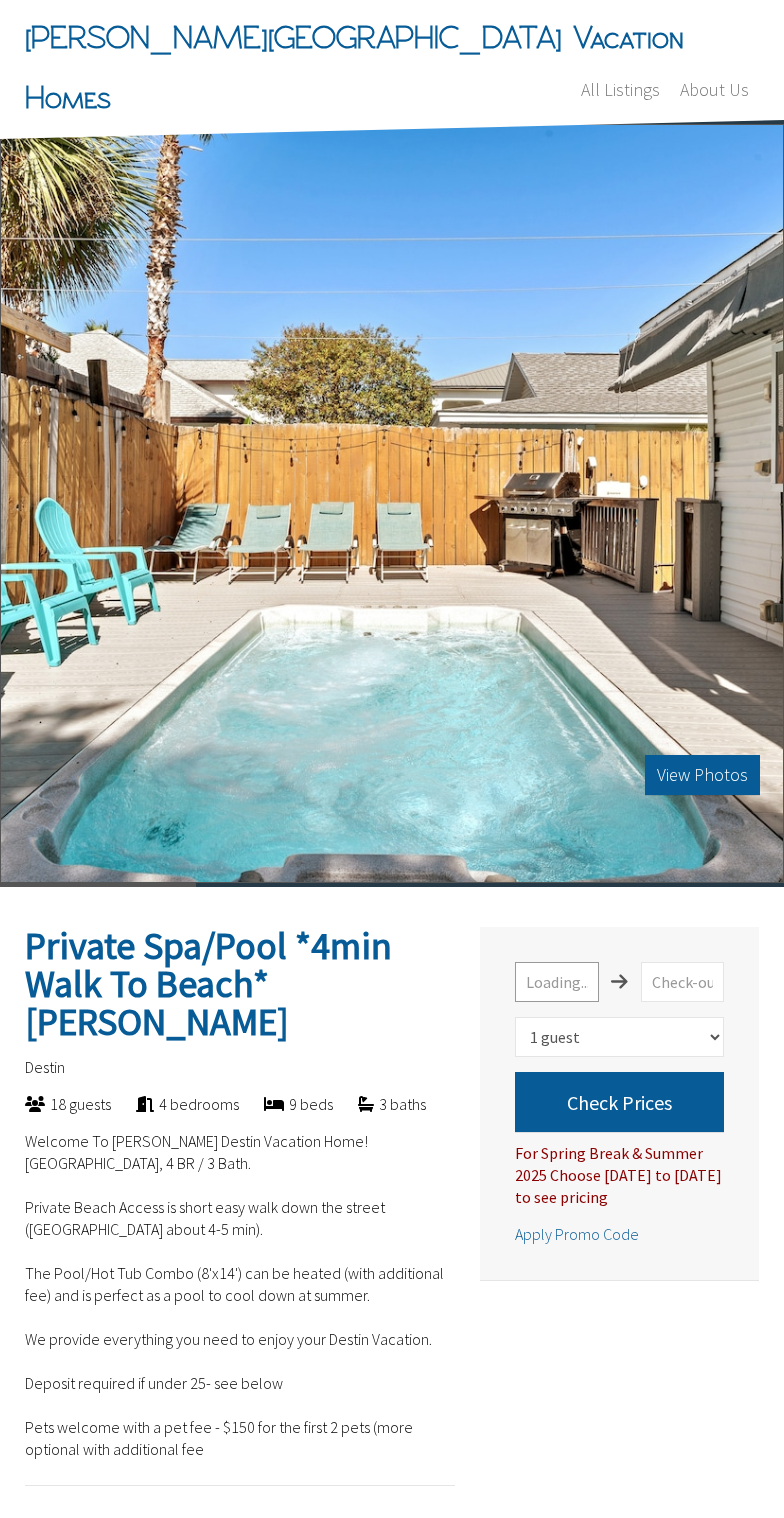 select on "1" 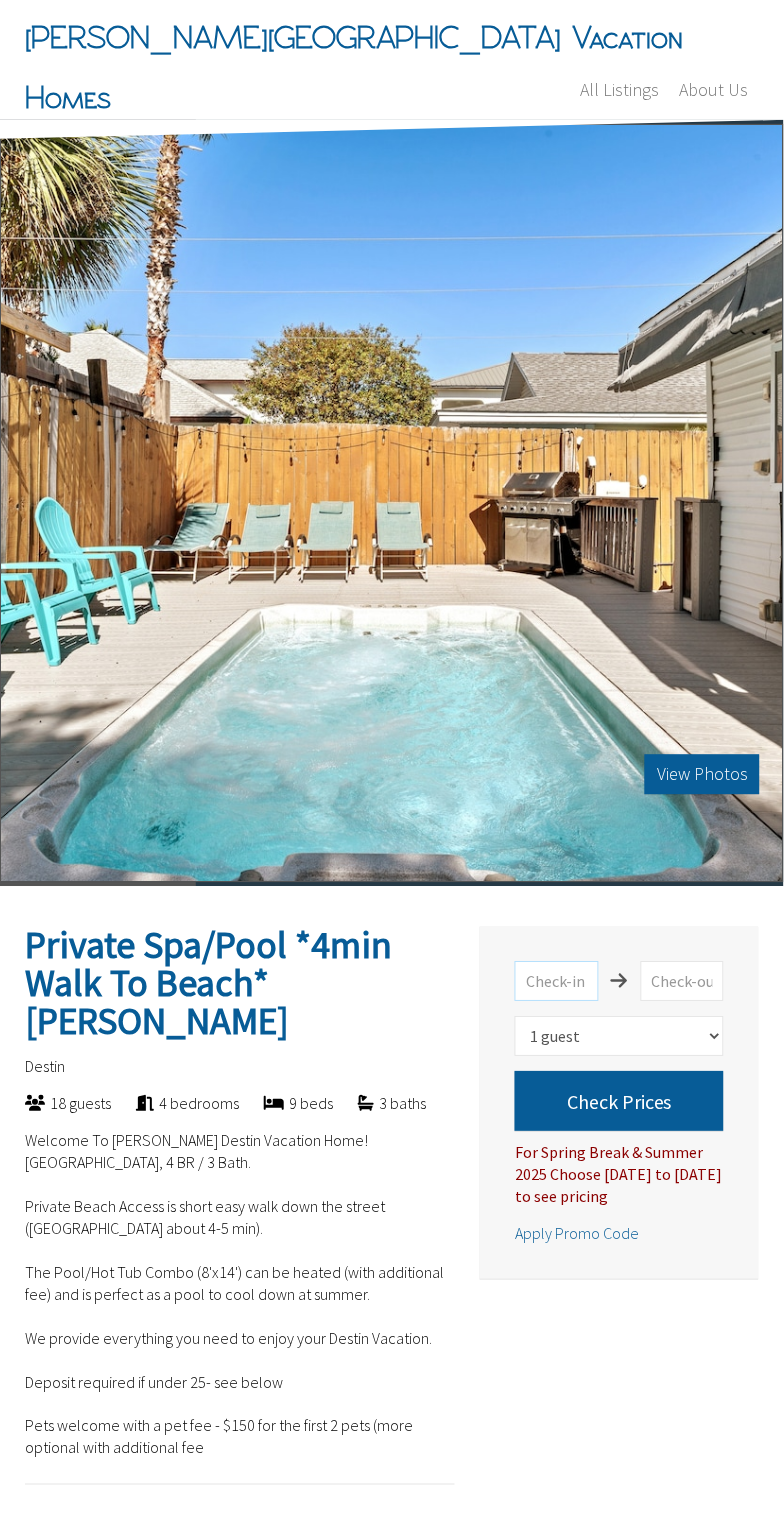 click at bounding box center [556, 982] 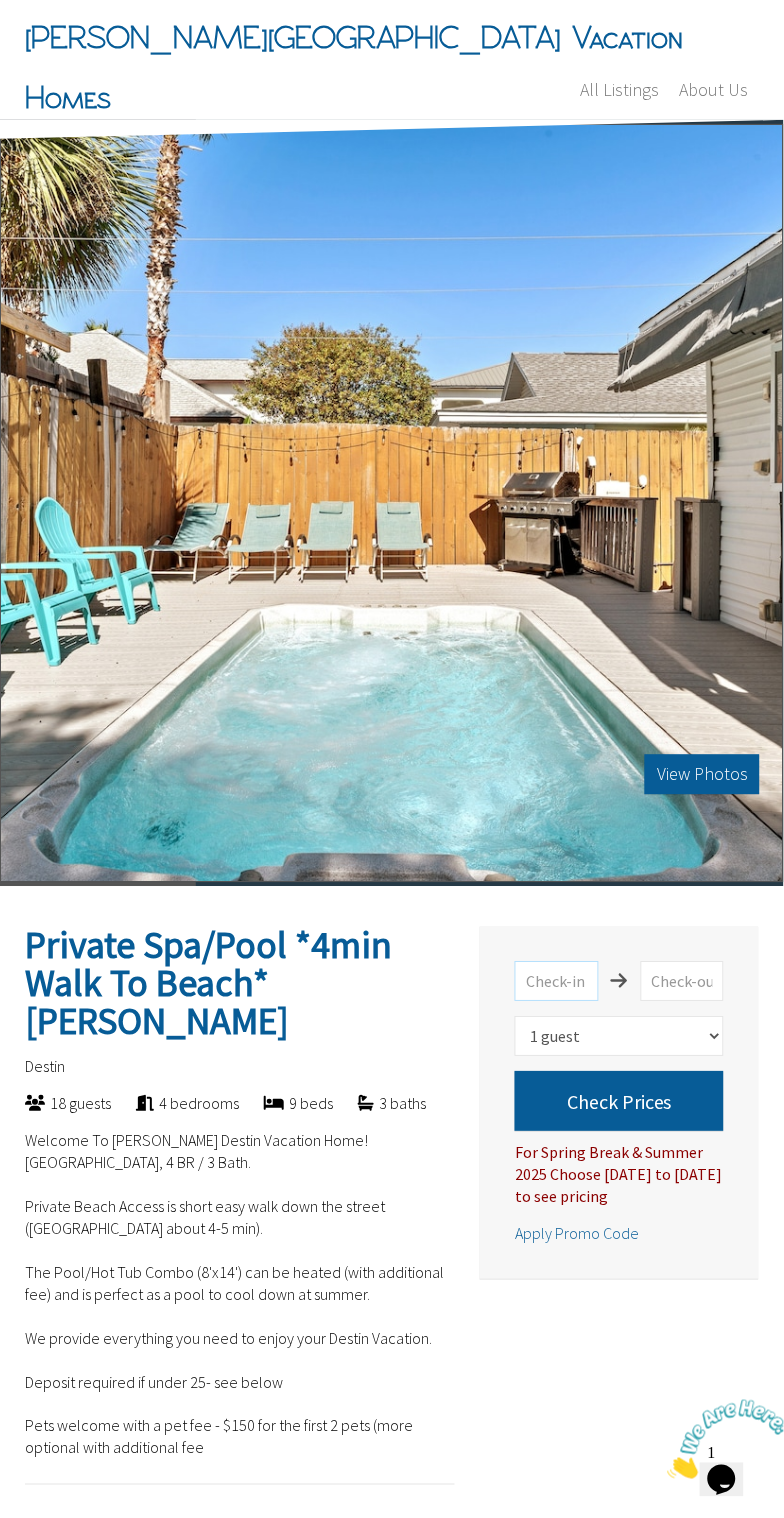 scroll, scrollTop: 0, scrollLeft: 0, axis: both 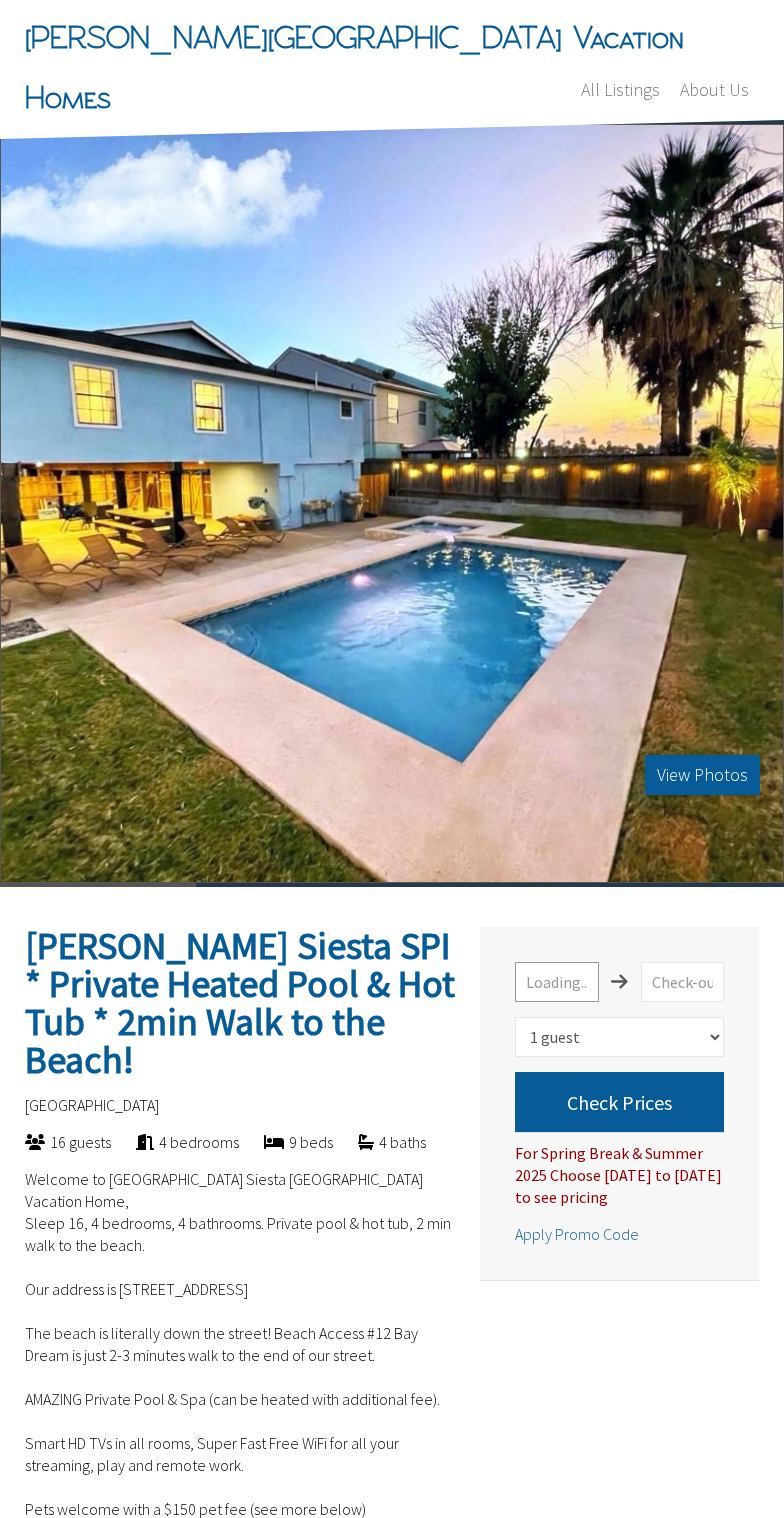 select on "1" 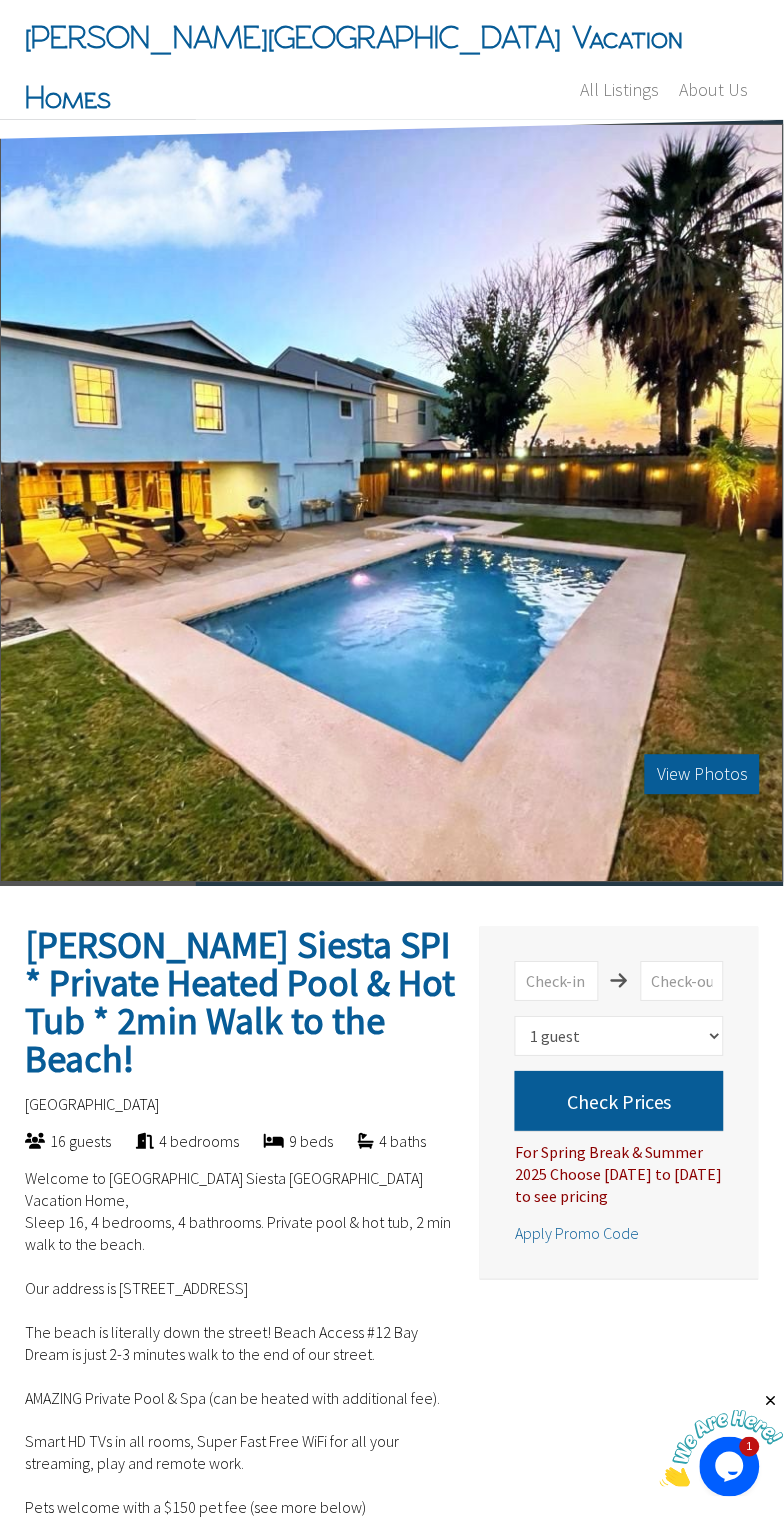 scroll, scrollTop: 0, scrollLeft: 0, axis: both 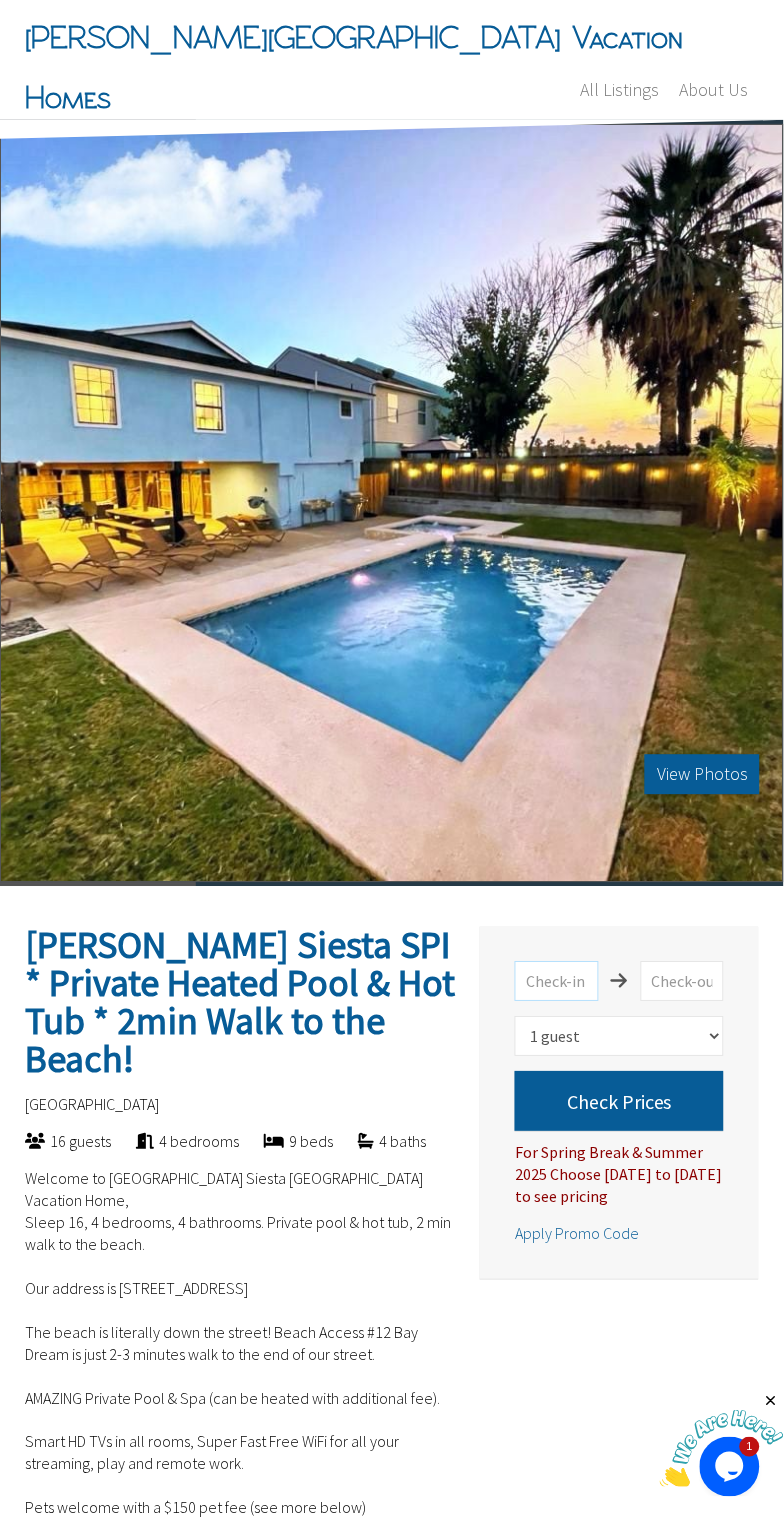 click at bounding box center (556, 982) 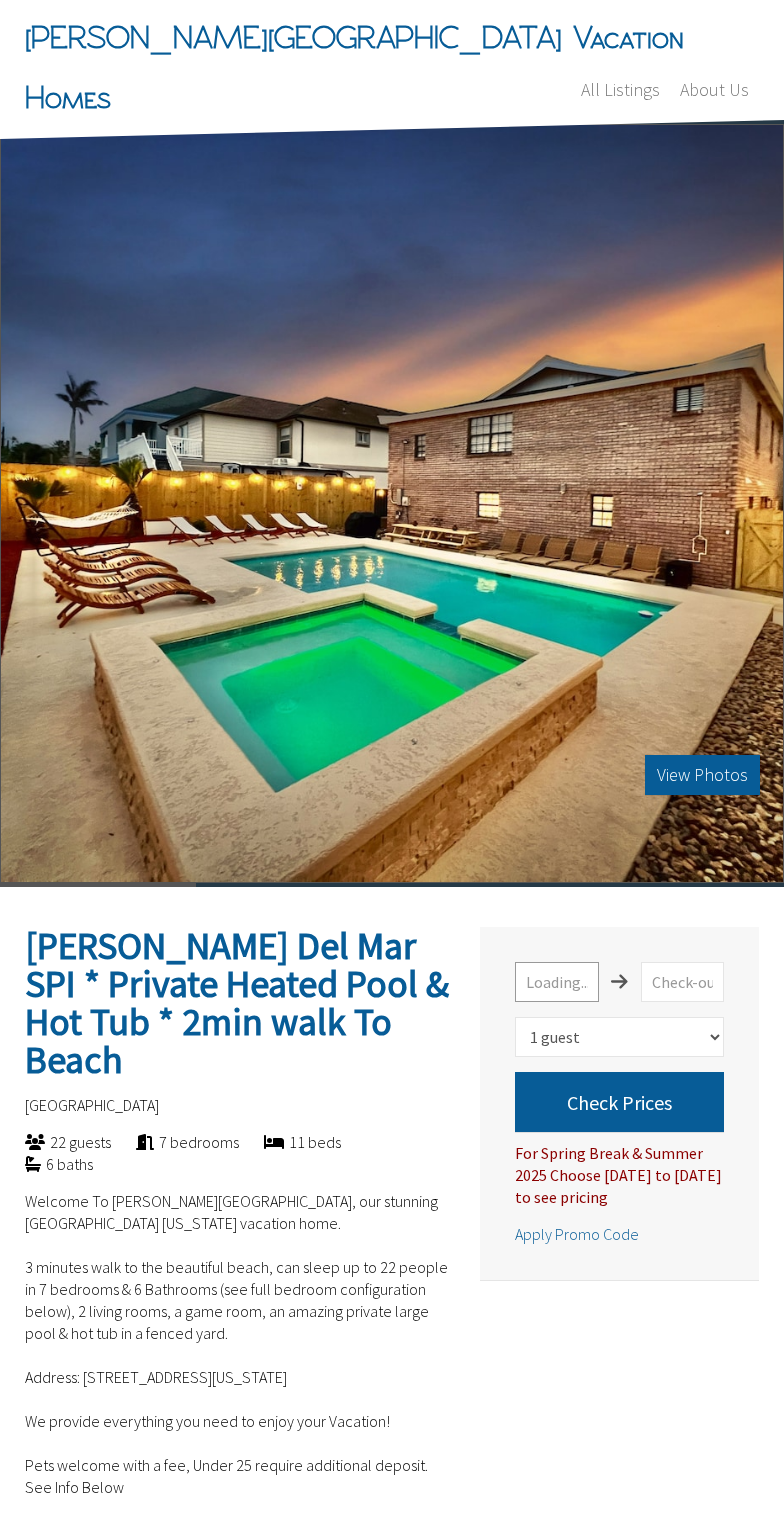 select on "1" 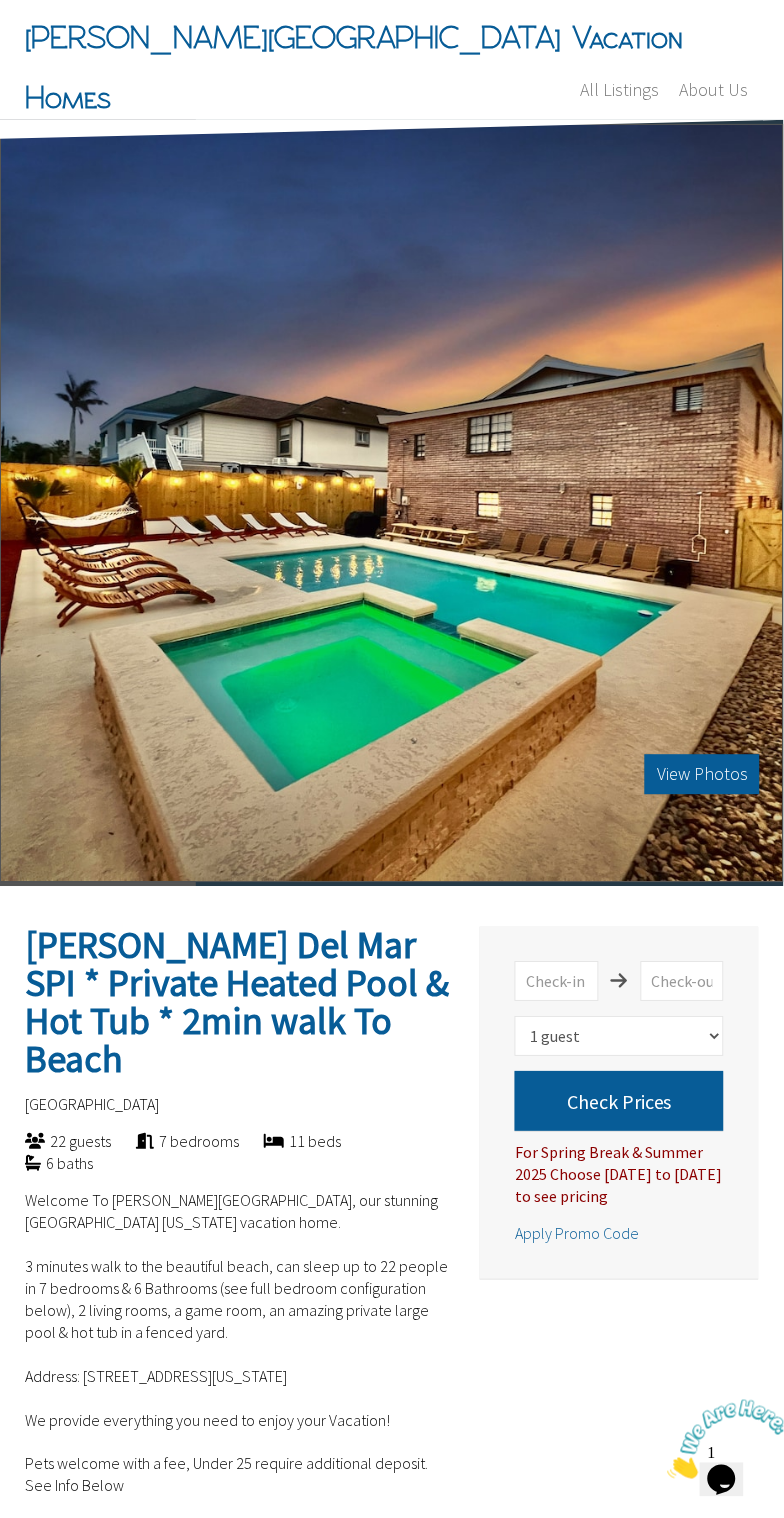 scroll, scrollTop: 0, scrollLeft: 0, axis: both 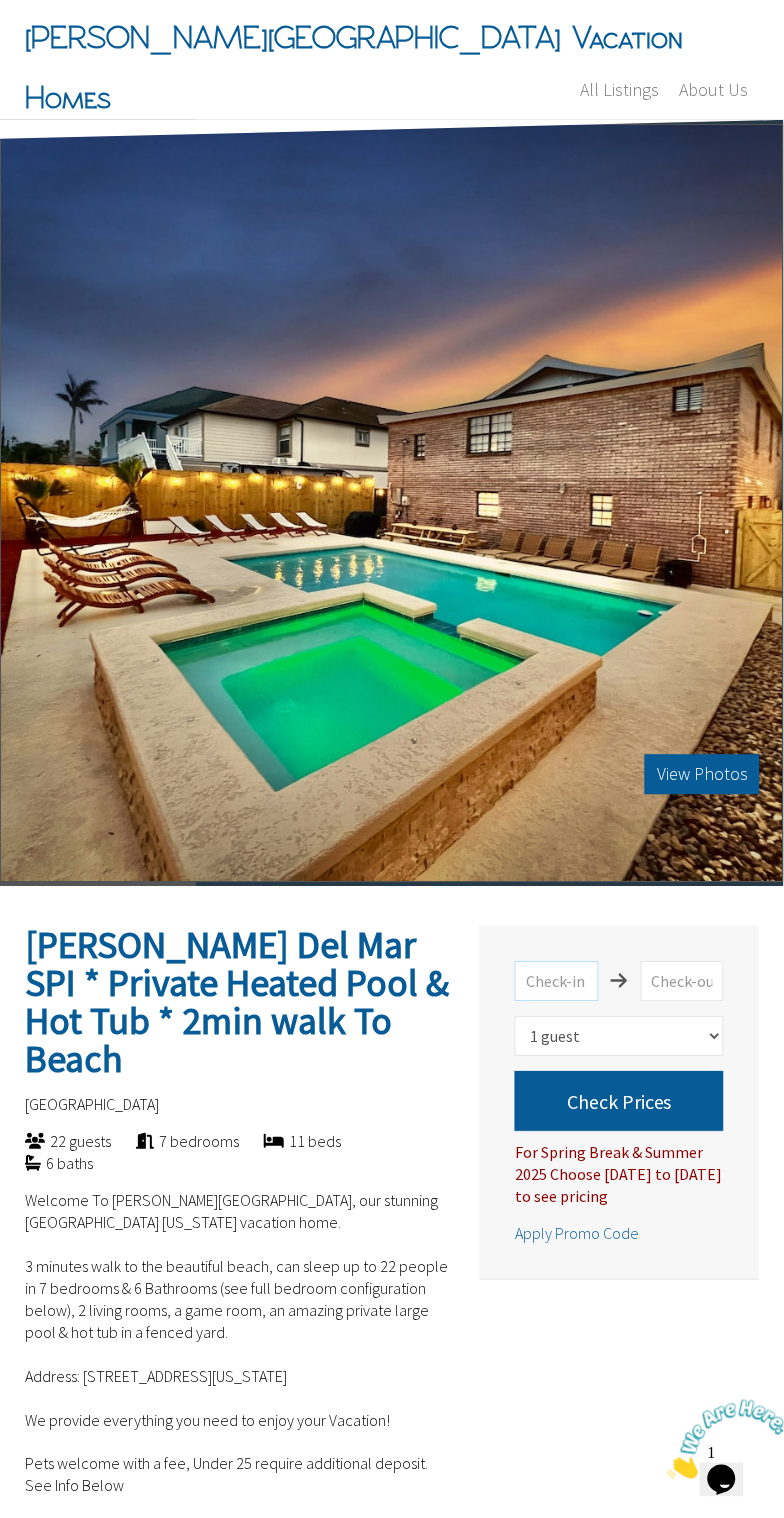 click at bounding box center (556, 982) 